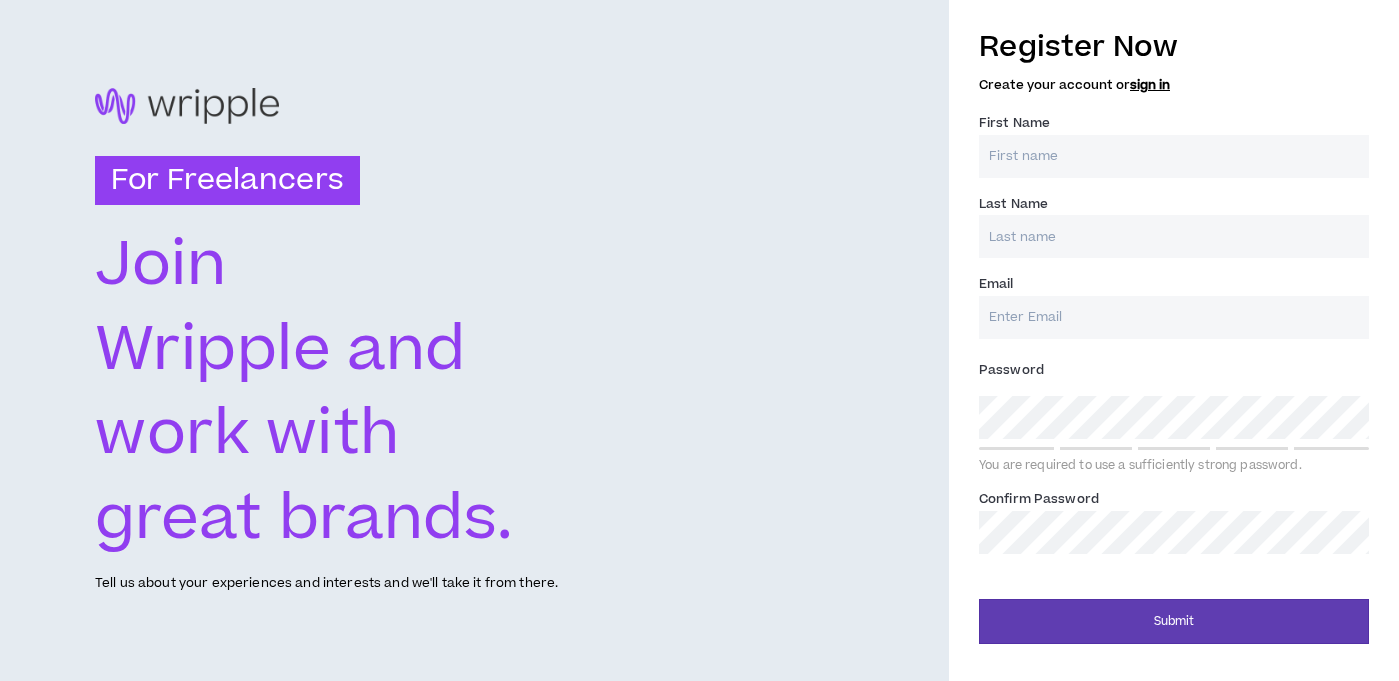 scroll, scrollTop: 0, scrollLeft: 0, axis: both 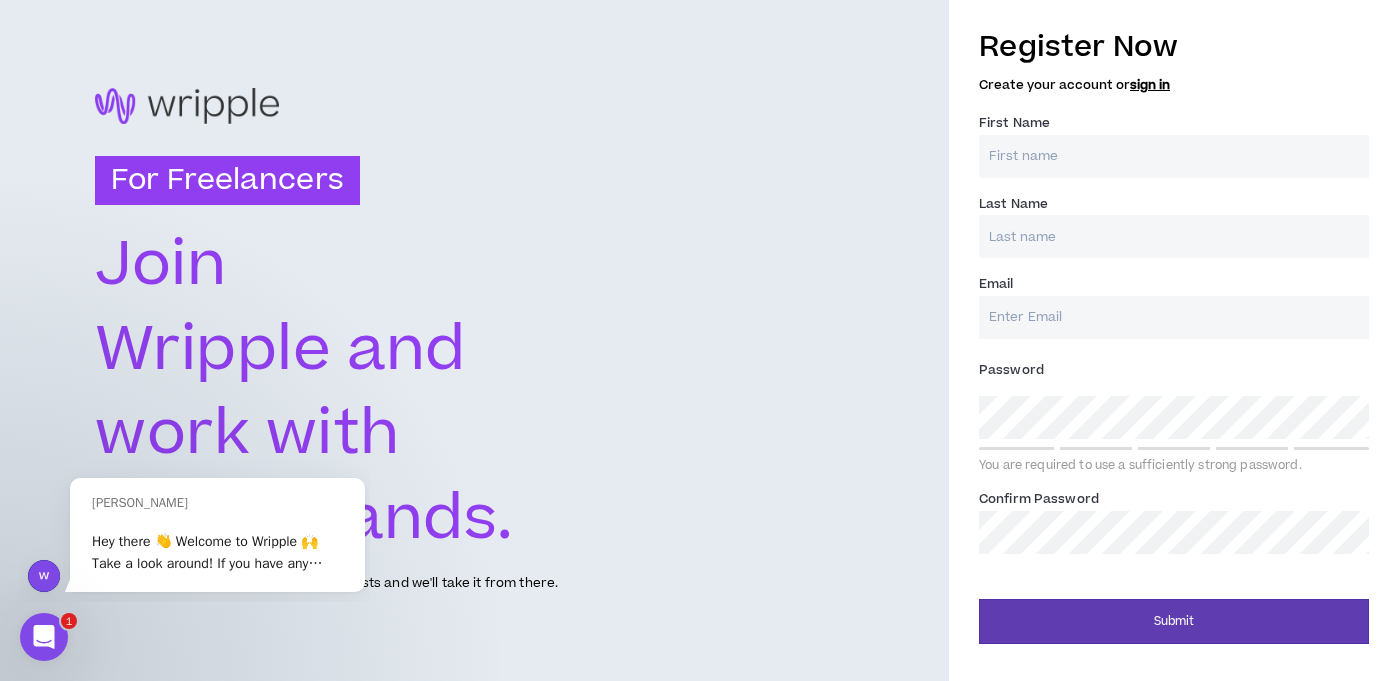 click on "First Name  *" at bounding box center [1174, 156] 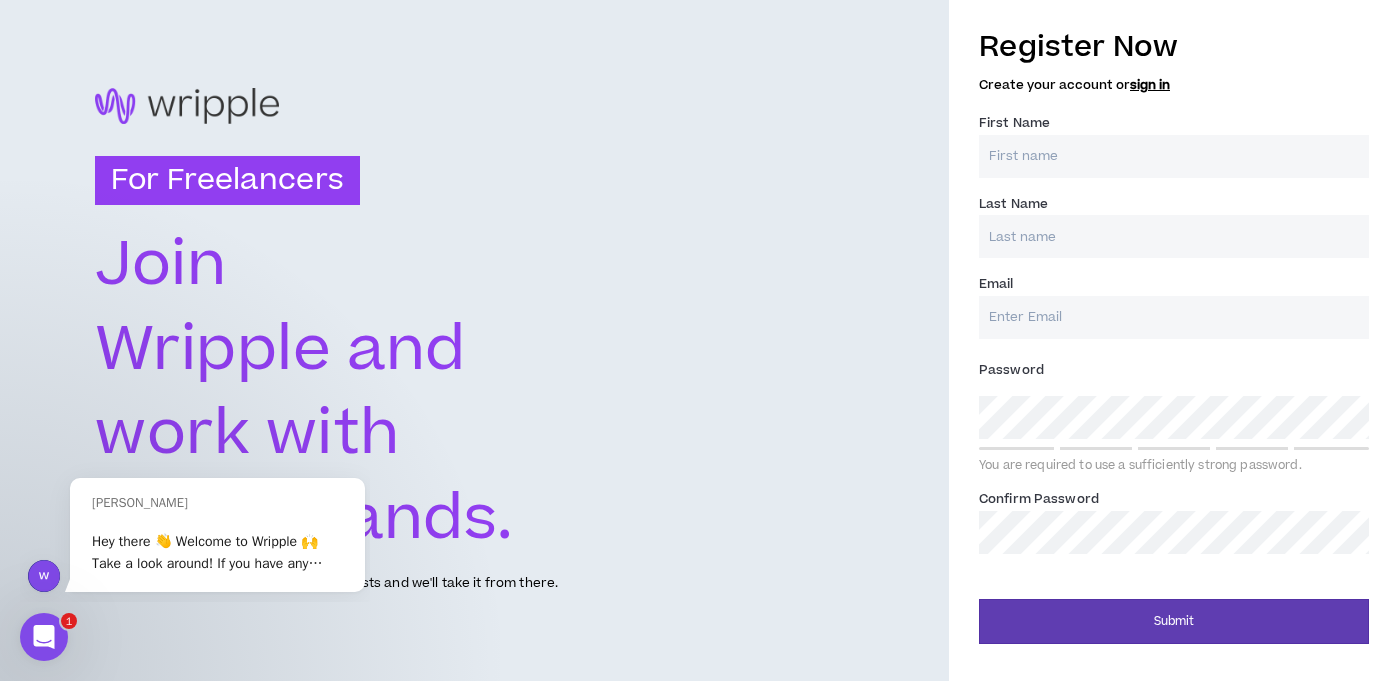 type on "[PERSON_NAME]" 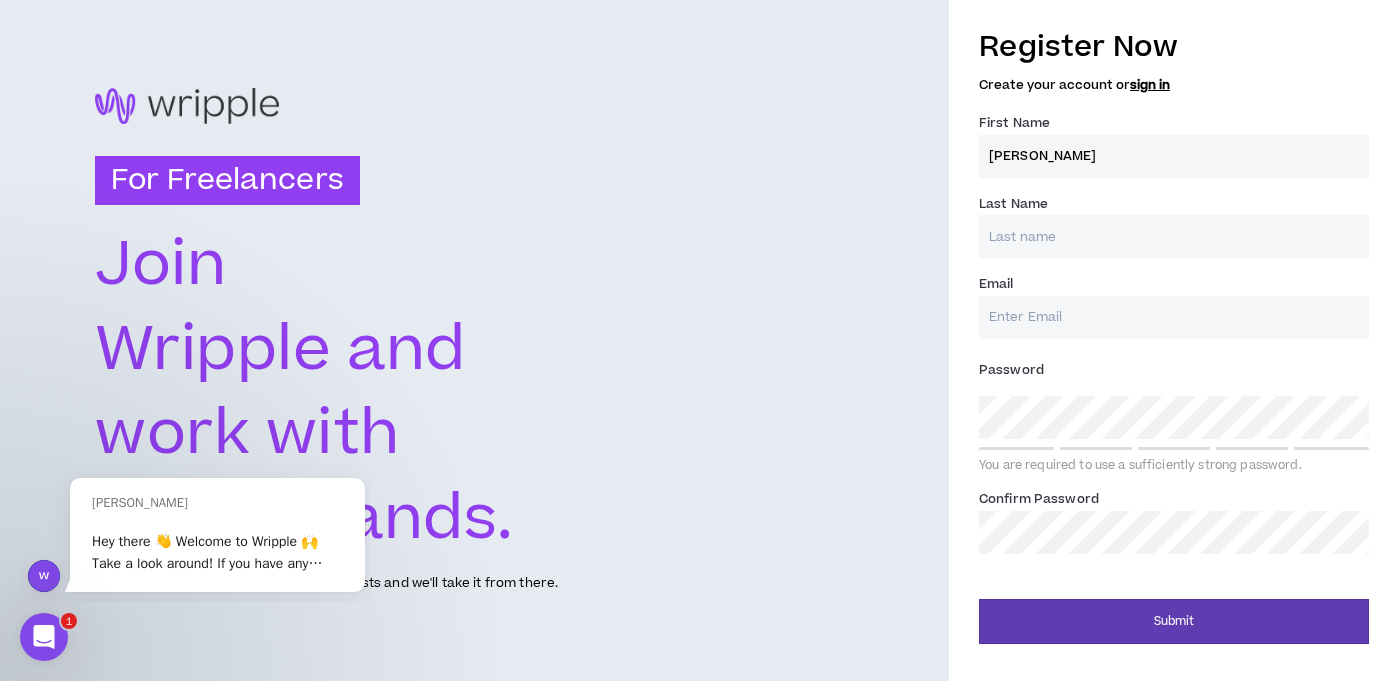 type on "[PERSON_NAME]" 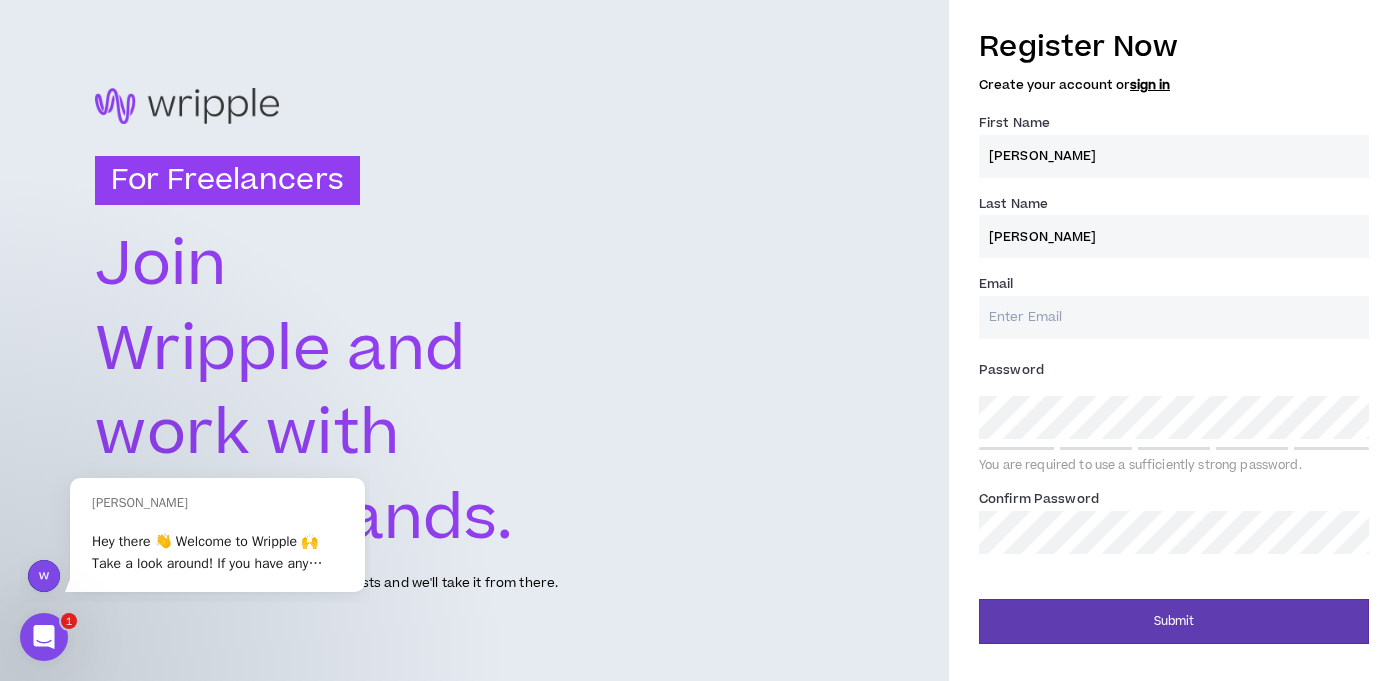 type on "[EMAIL_ADDRESS][DOMAIN_NAME]" 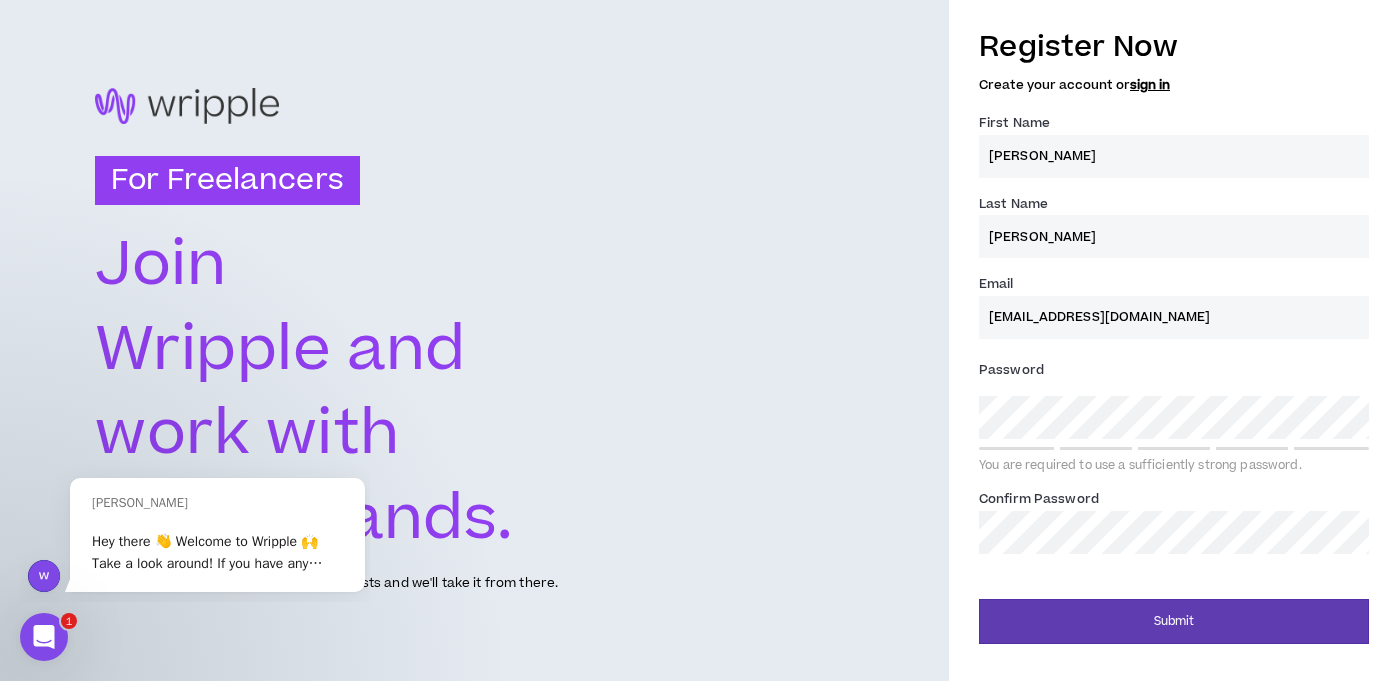 type on "[PERSON_NAME]" 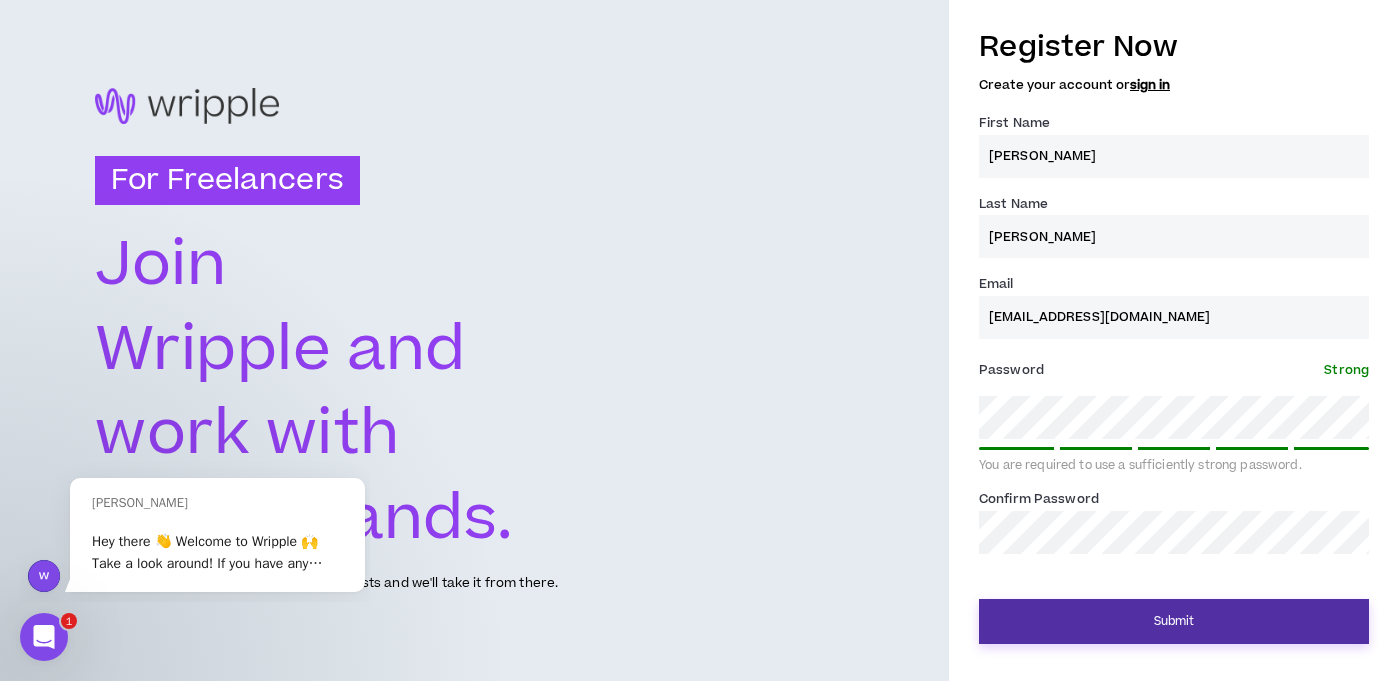 click on "Submit" at bounding box center [1174, 621] 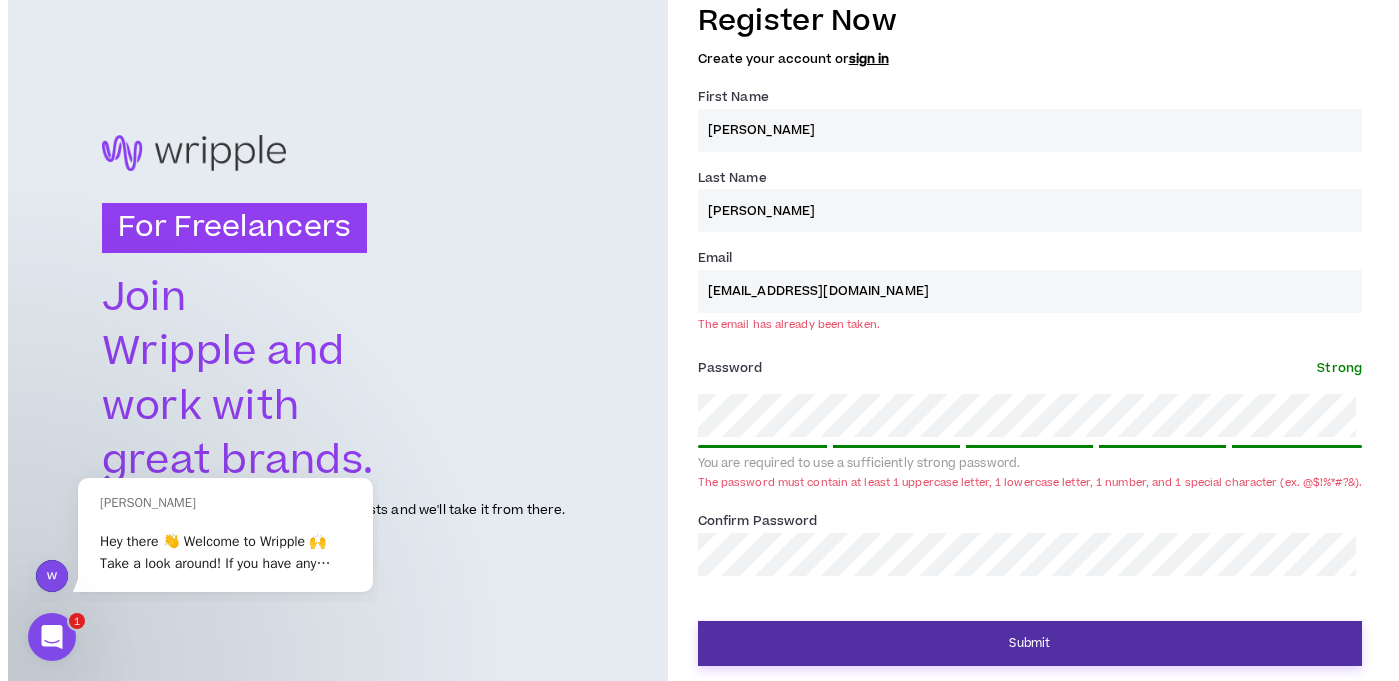scroll, scrollTop: 0, scrollLeft: 0, axis: both 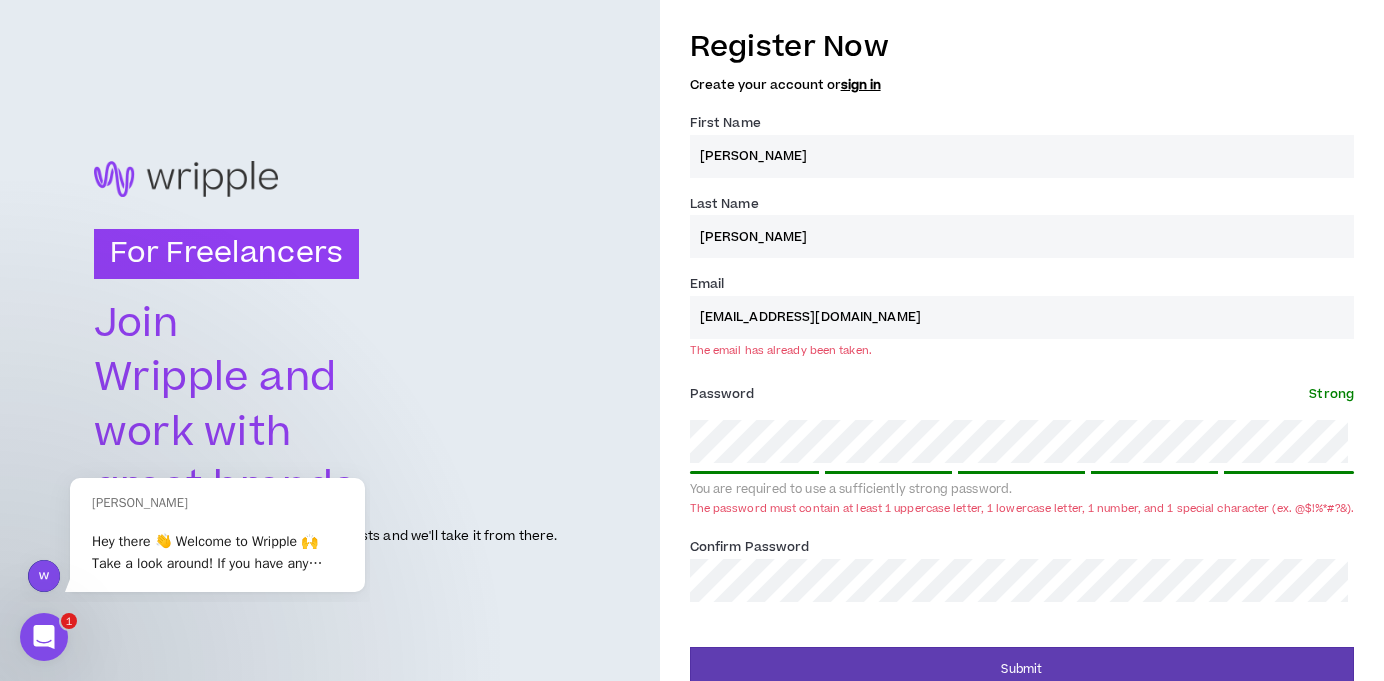 click on "sign in" at bounding box center [861, 85] 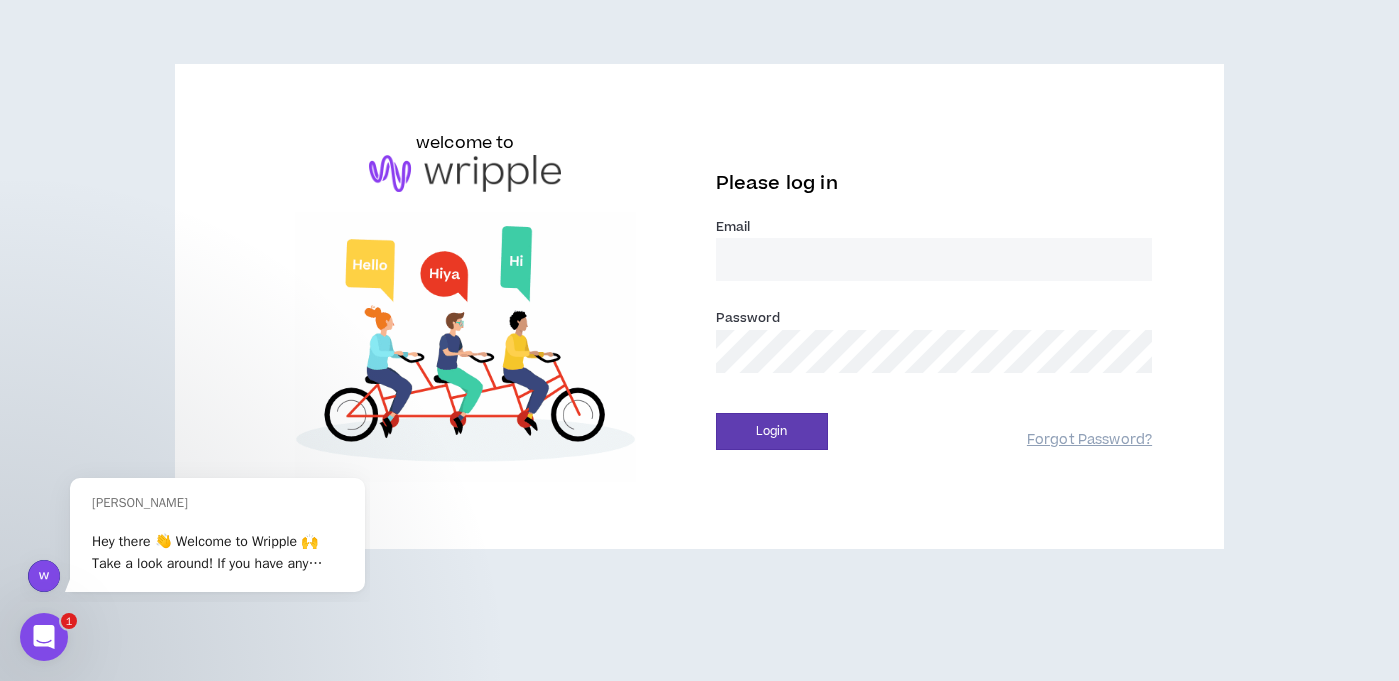 click on "Email  *" at bounding box center (934, 259) 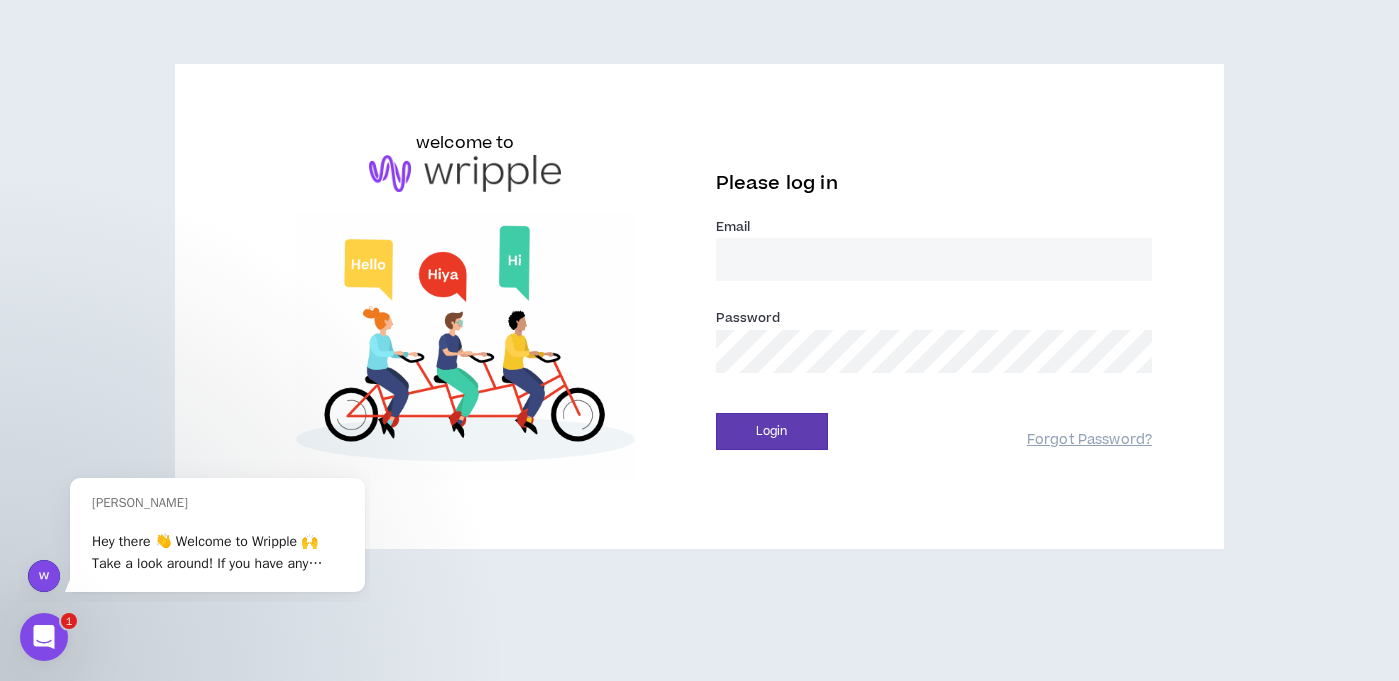 type on "[EMAIL_ADDRESS][DOMAIN_NAME]" 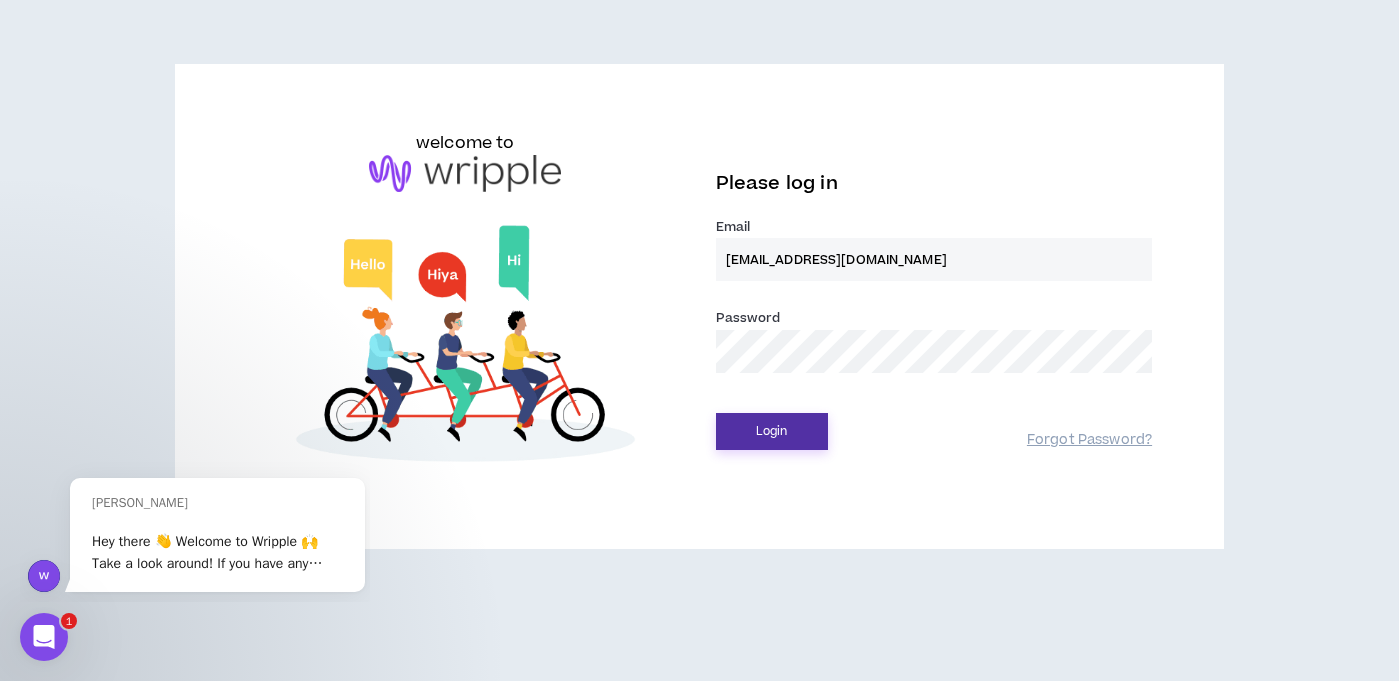 click on "Login" at bounding box center (772, 431) 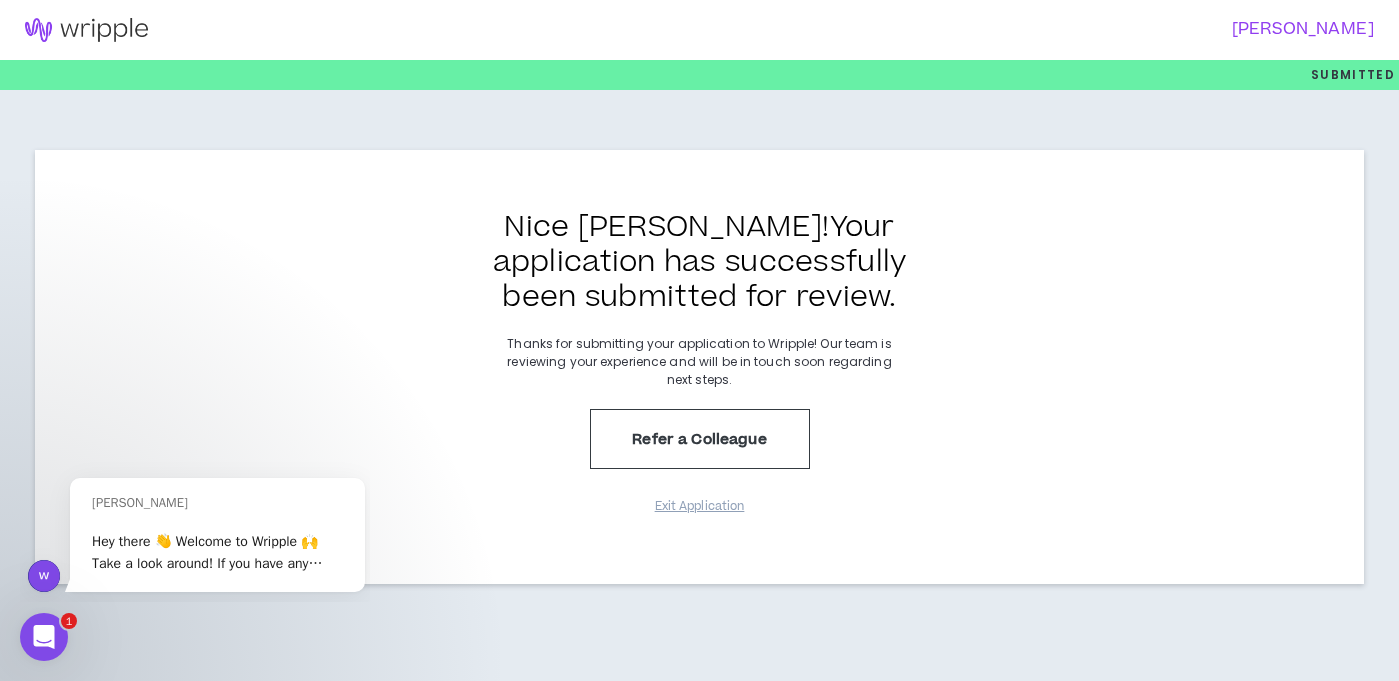click 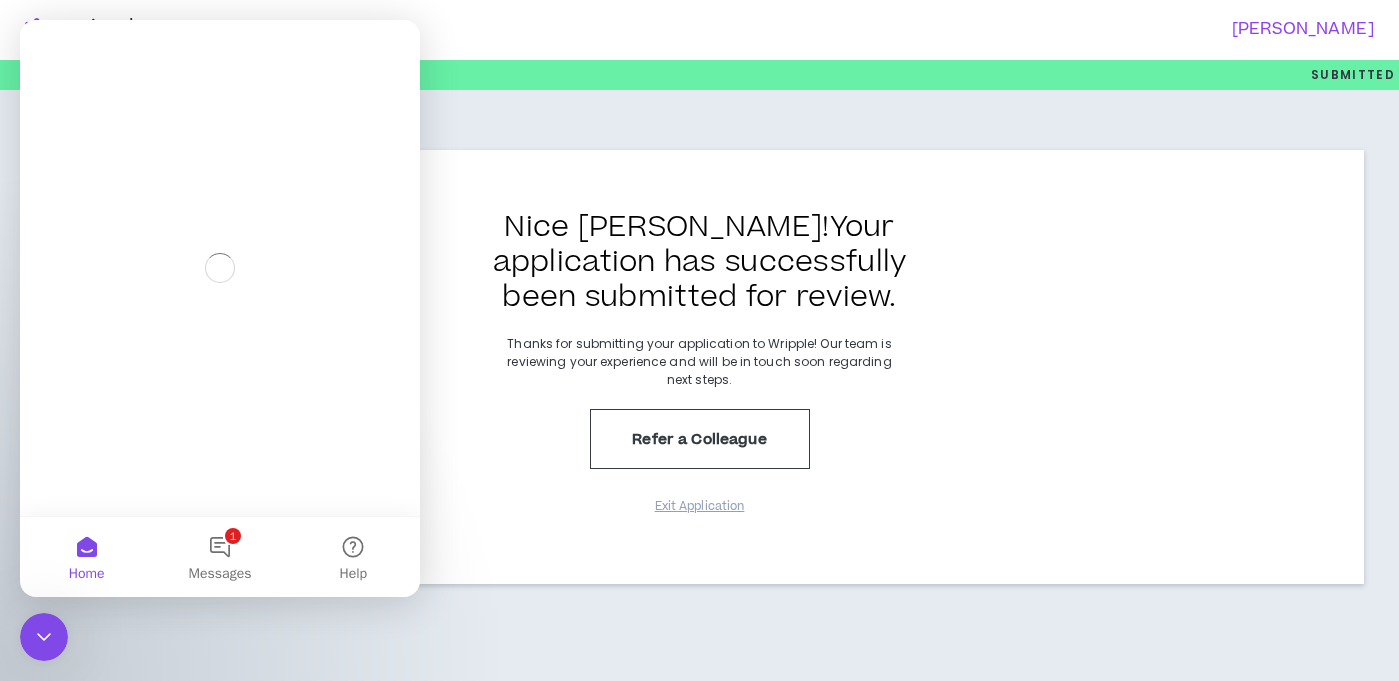 scroll, scrollTop: 0, scrollLeft: 0, axis: both 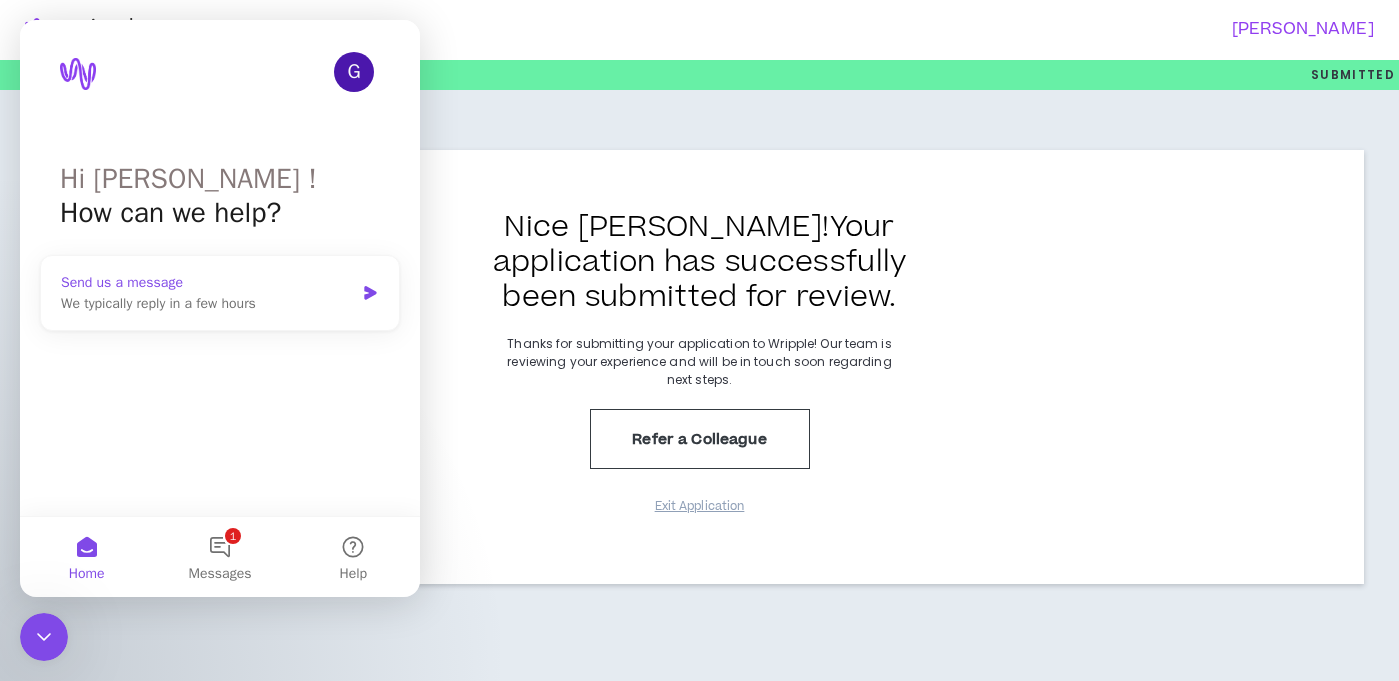 click on "We typically reply in a few hours" at bounding box center (207, 303) 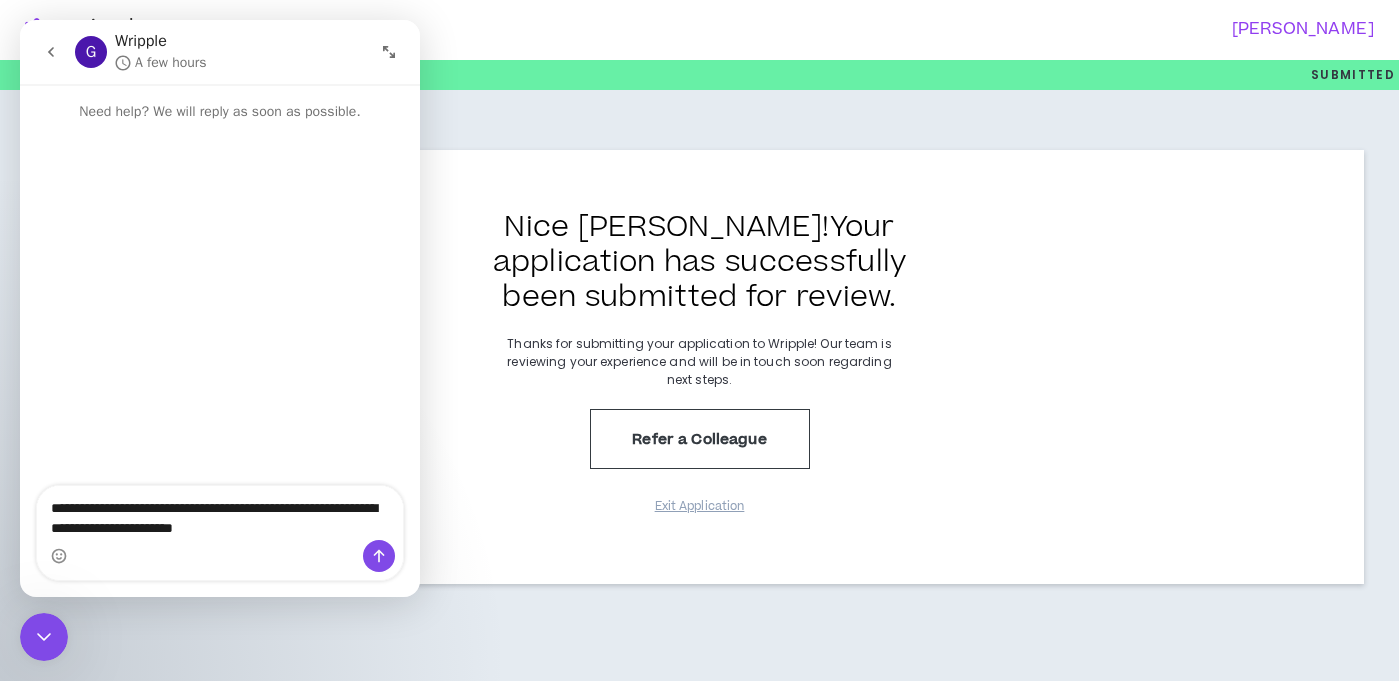 type on "**********" 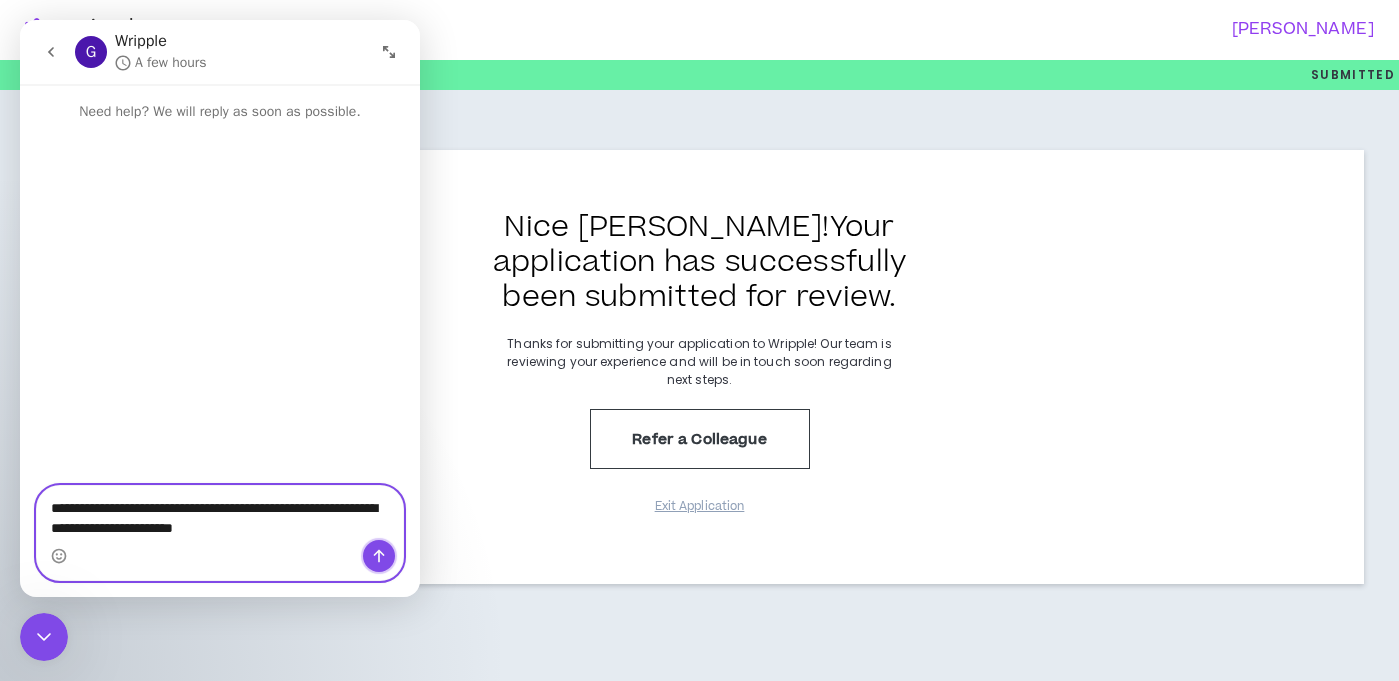 click 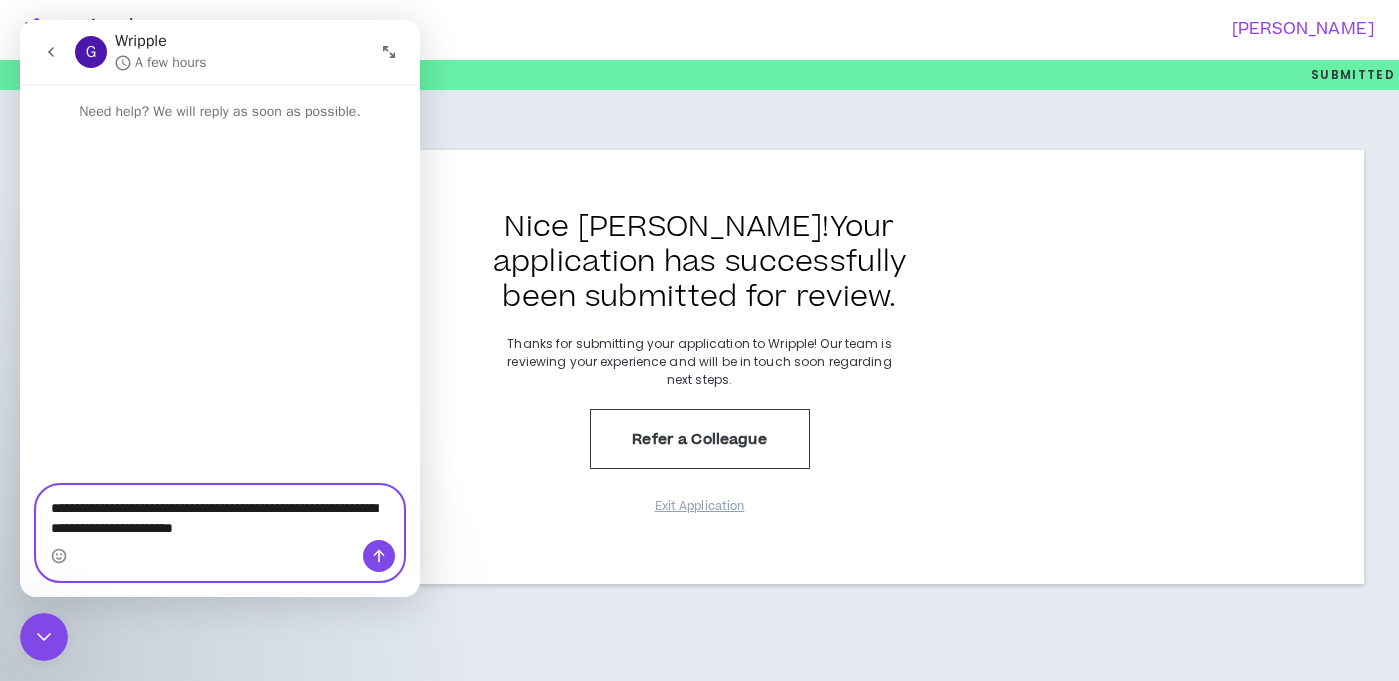 type 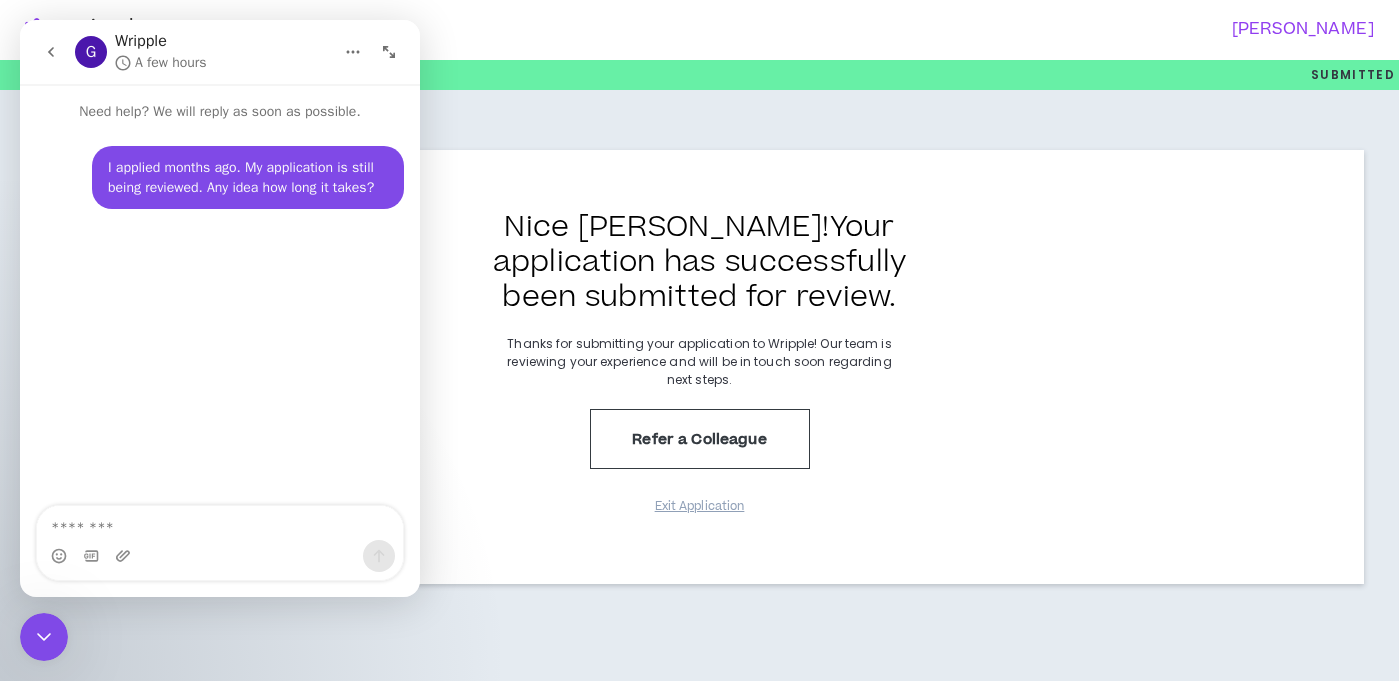 click on "I applied months ago. My application is still being reviewed. Any idea how long it takes?" at bounding box center [248, 177] 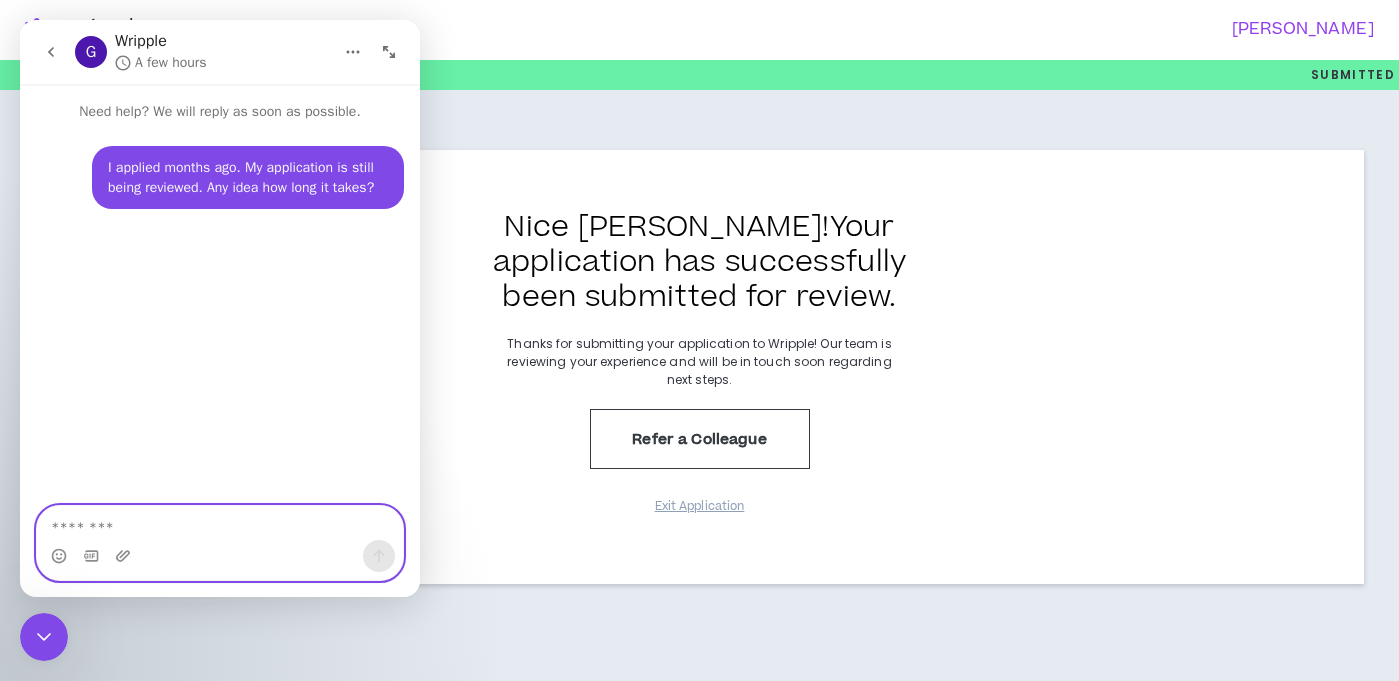 click at bounding box center [220, 523] 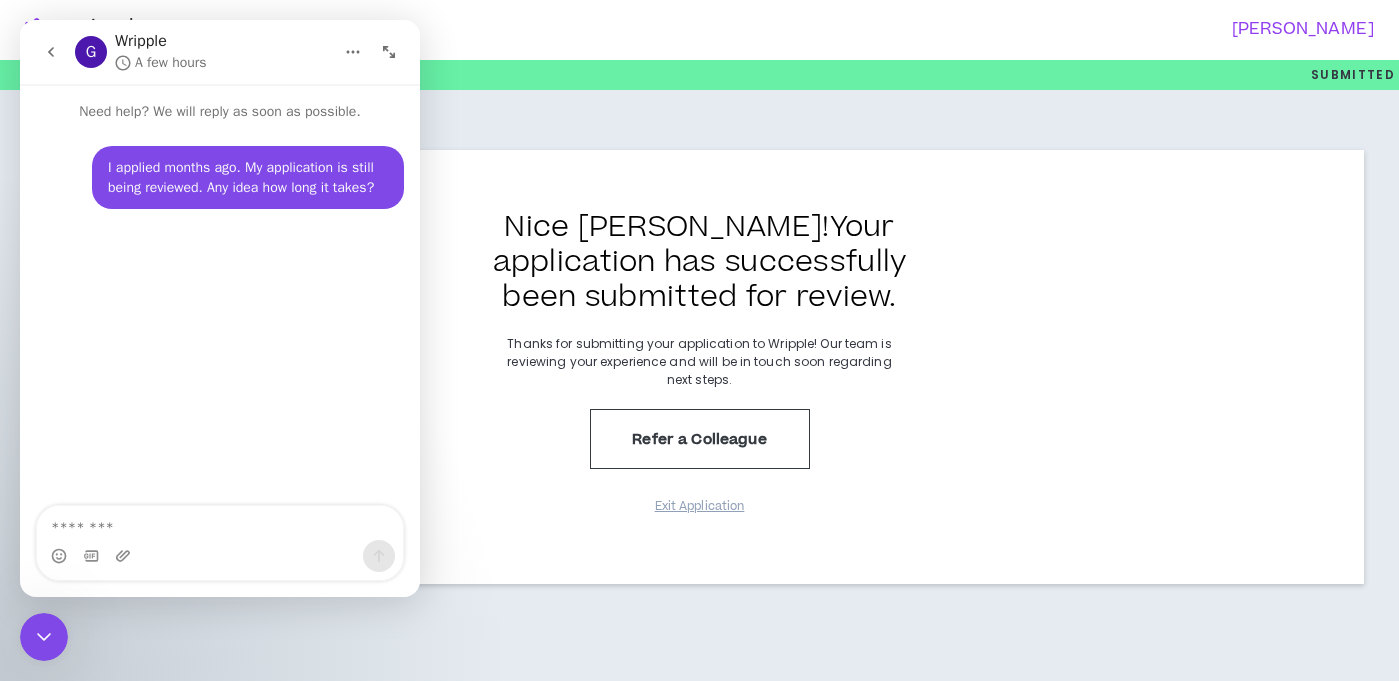 click 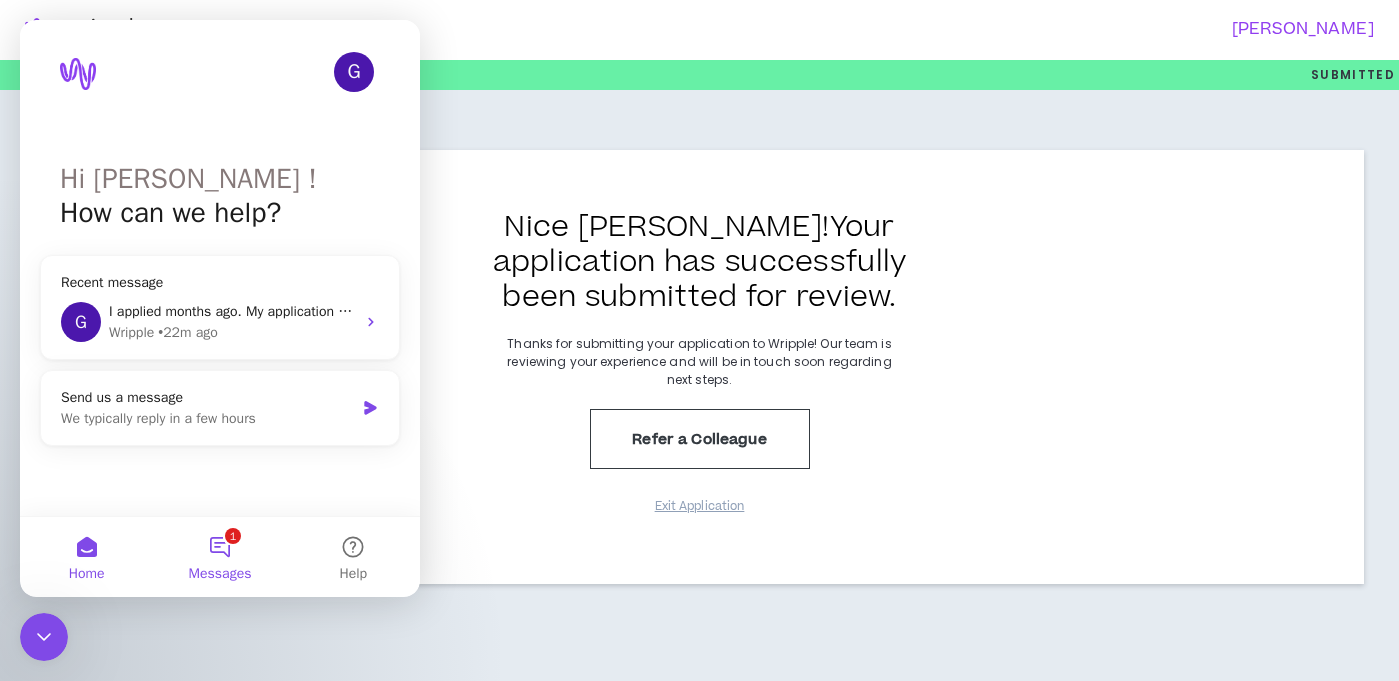 click on "1 Messages" at bounding box center (219, 557) 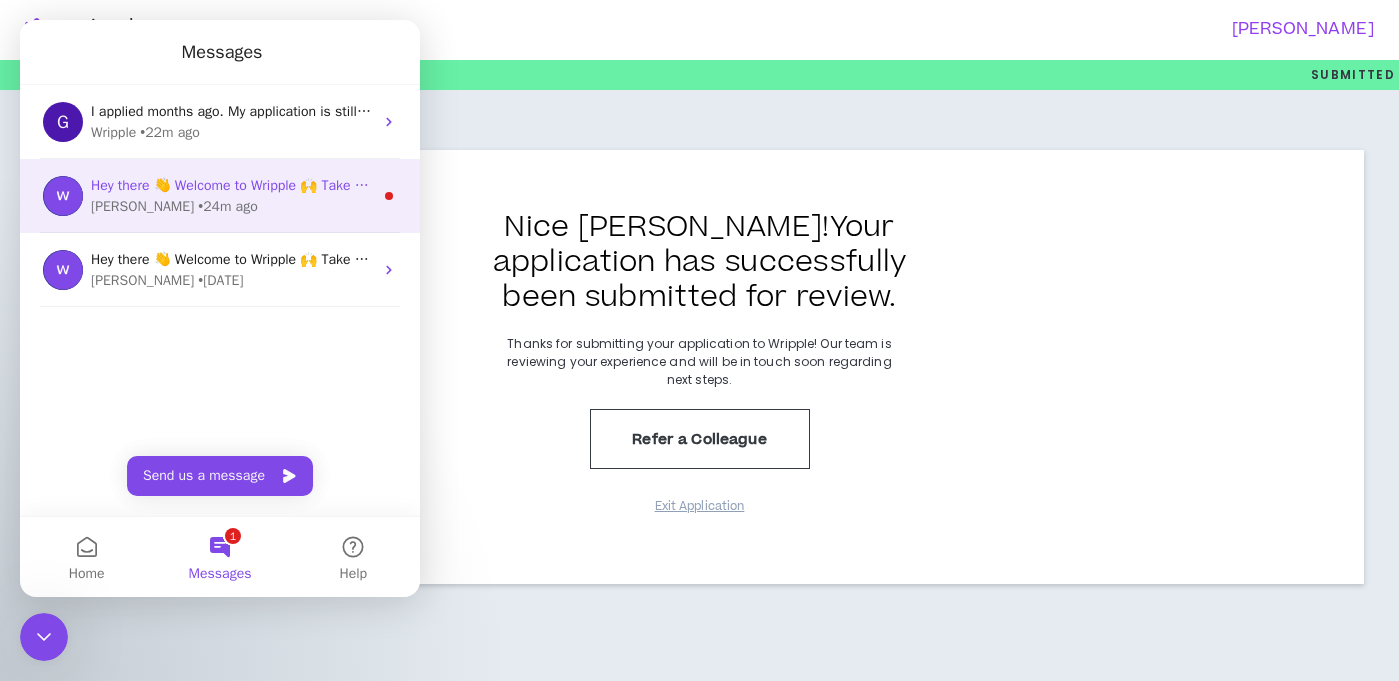 click on "[PERSON_NAME] •  24m ago" at bounding box center (232, 206) 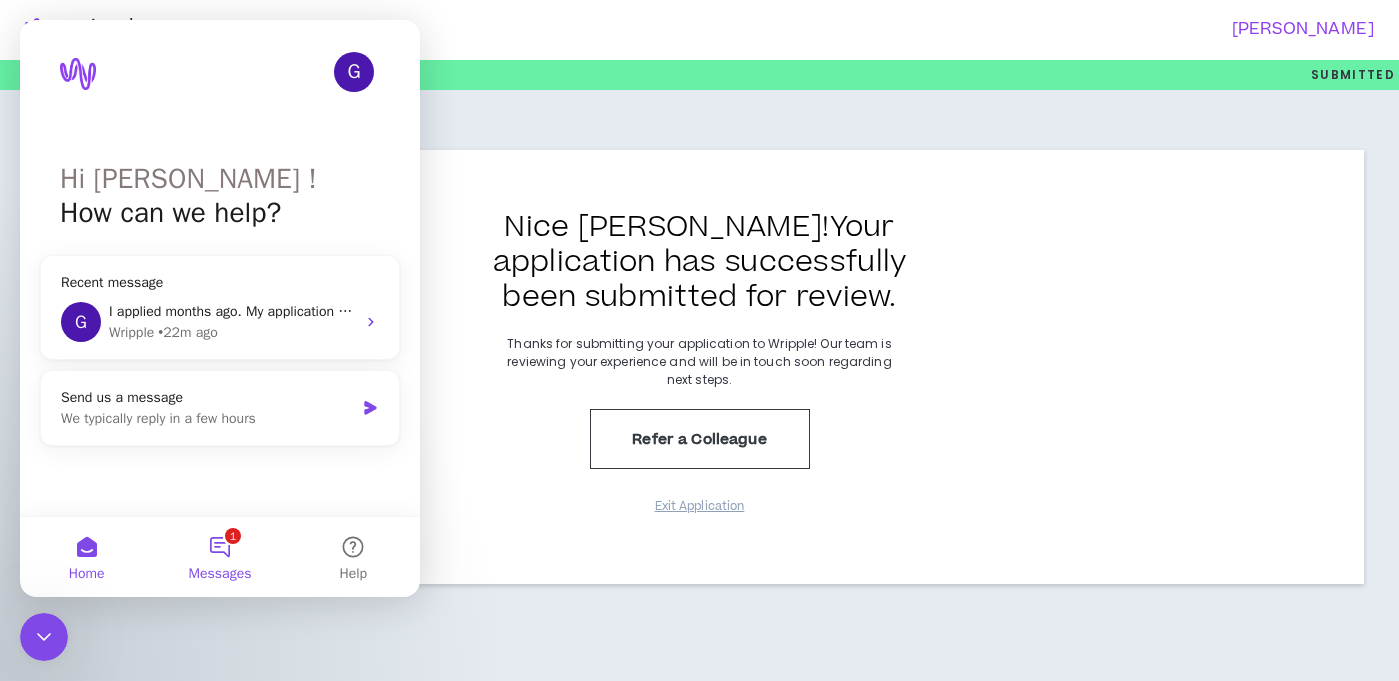 click on "1 Messages" at bounding box center (219, 557) 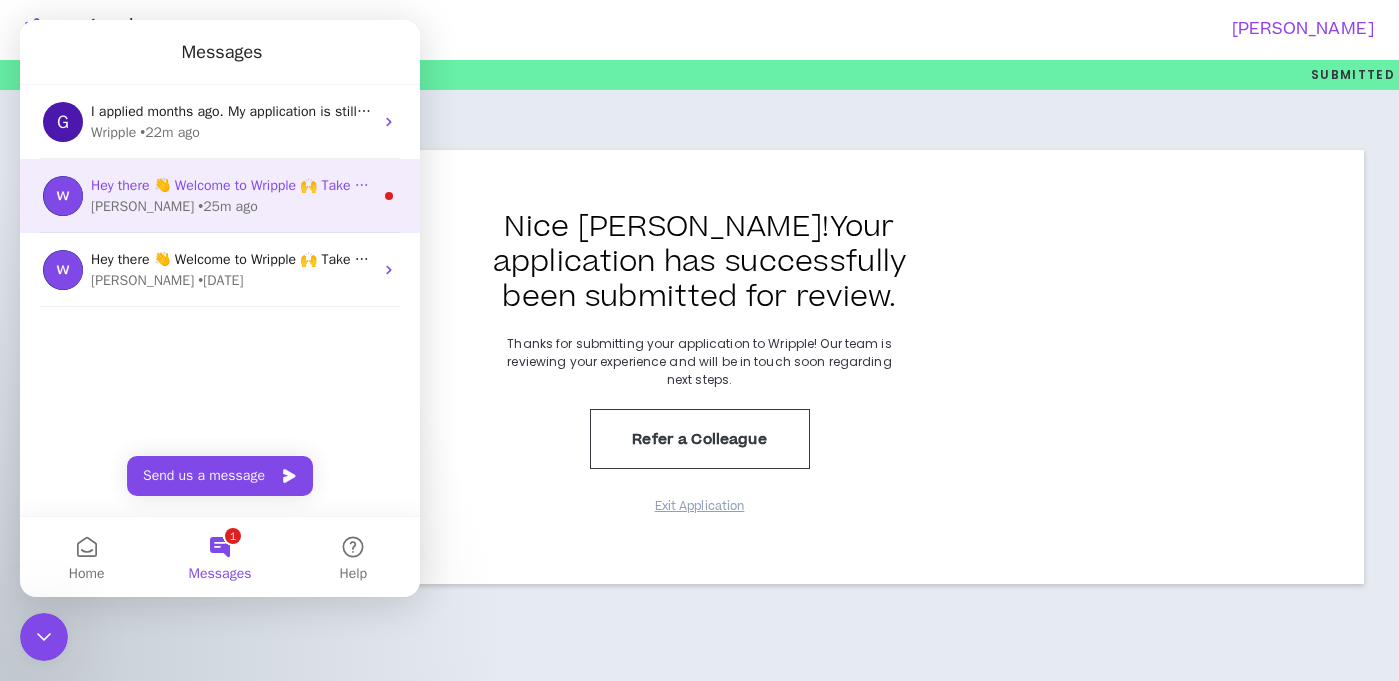 click on "Hey there 👋 Welcome to Wripple 🙌 Take a look around! If you have any questions, just reply to this message. [PERSON_NAME]" at bounding box center [486, 185] 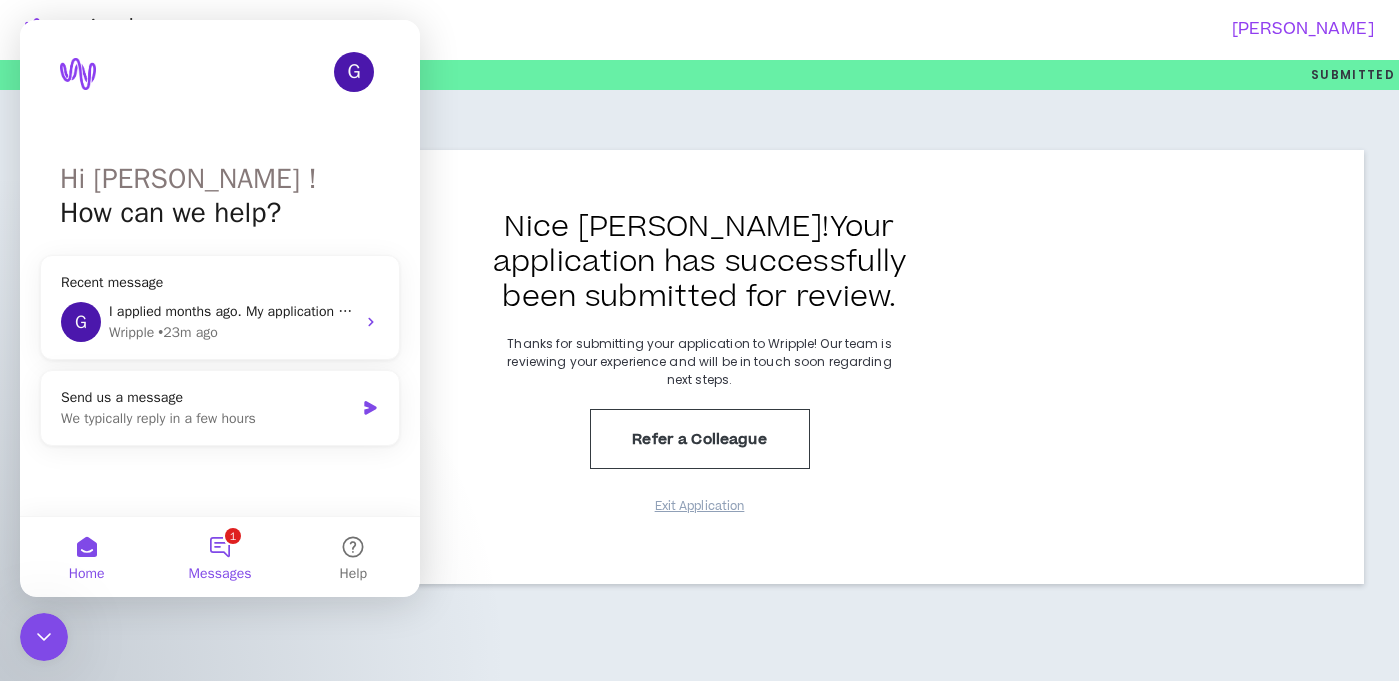 click on "1 Messages" at bounding box center (219, 557) 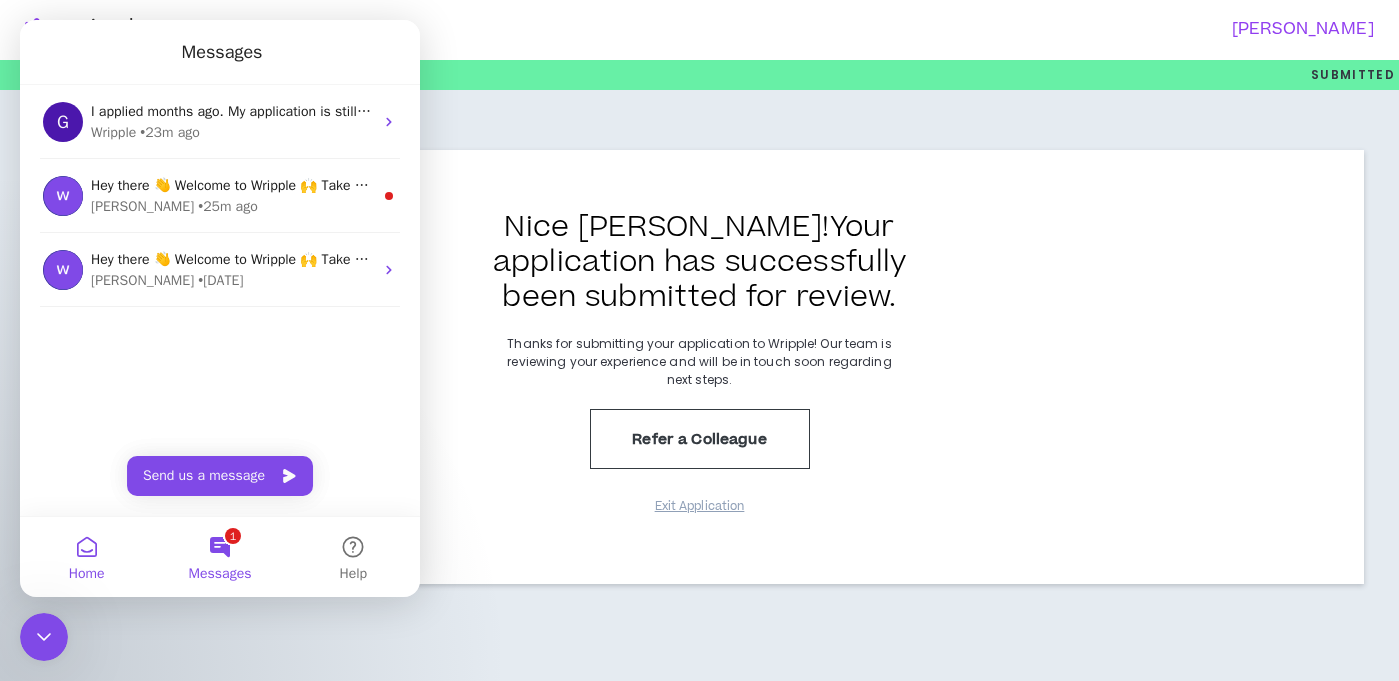 click on "Home" at bounding box center (86, 557) 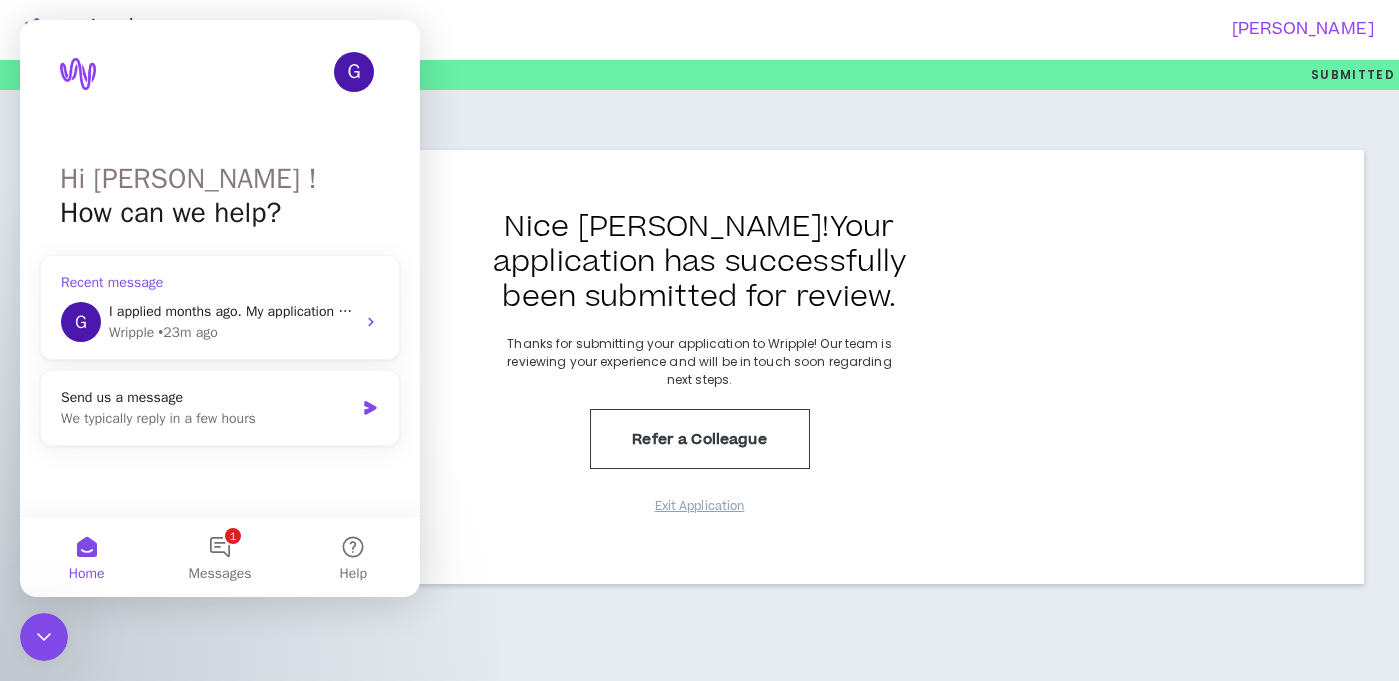 click on "G I applied months ago. My application is still being reviewed. Any idea how long it takes? Wripple •  23m ago" at bounding box center (220, 322) 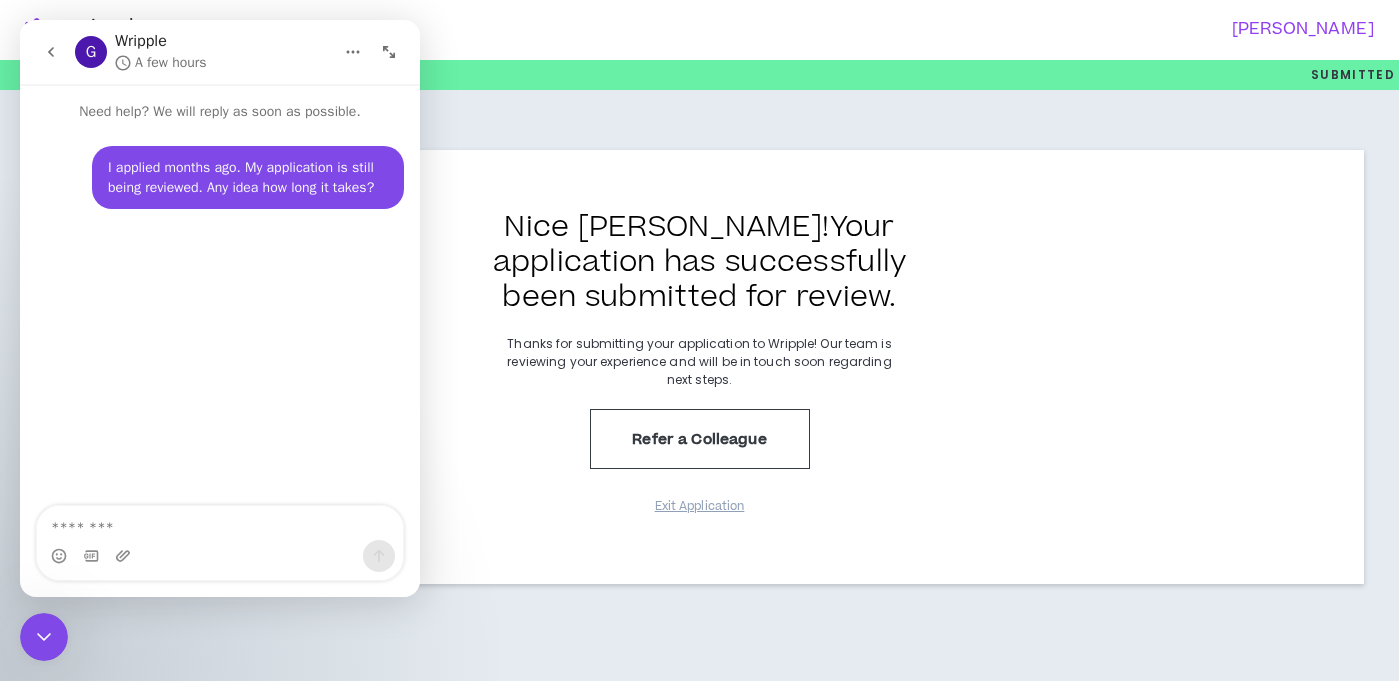 click 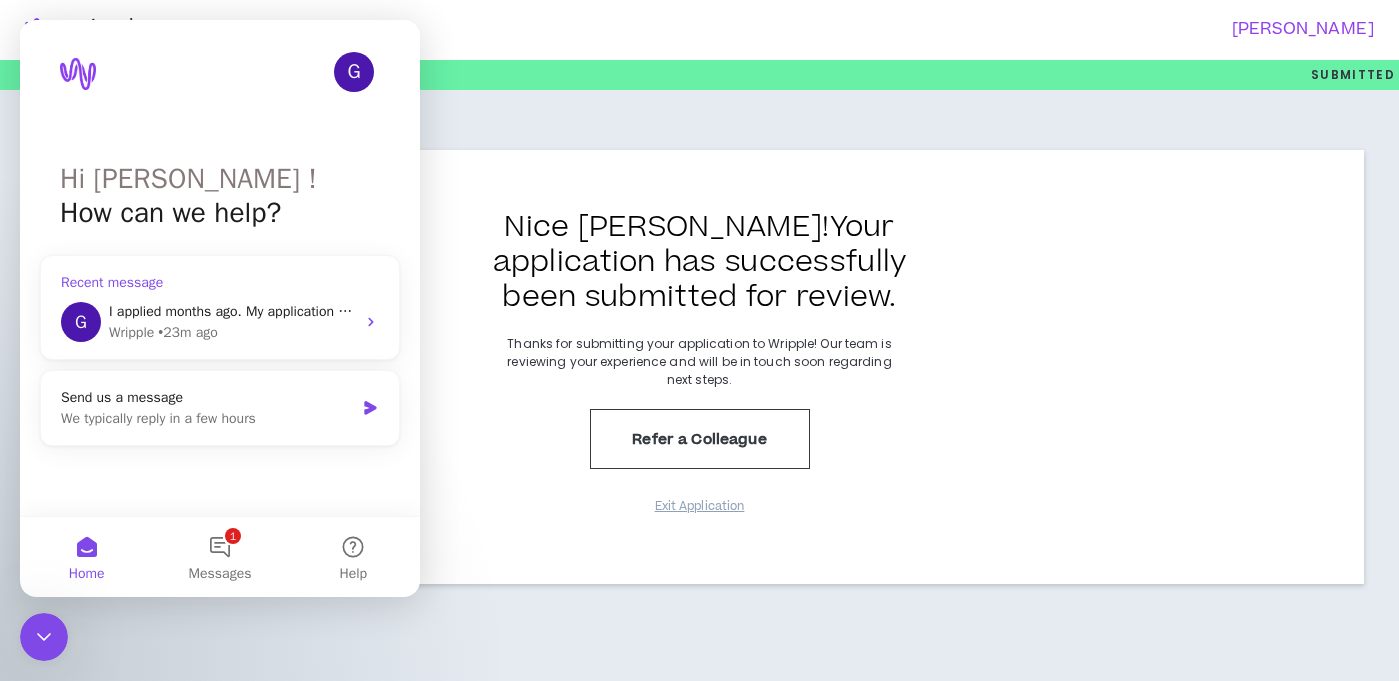 click on "Wripple •  23m ago" at bounding box center [232, 332] 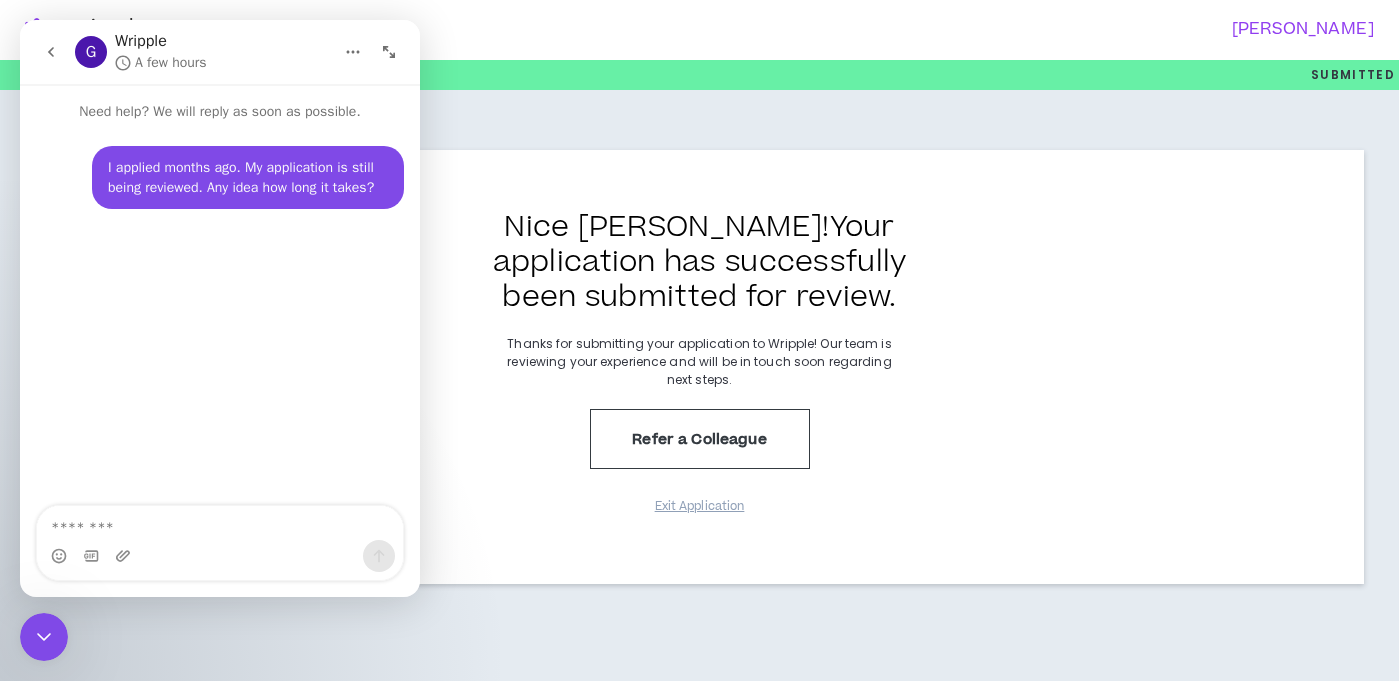 click 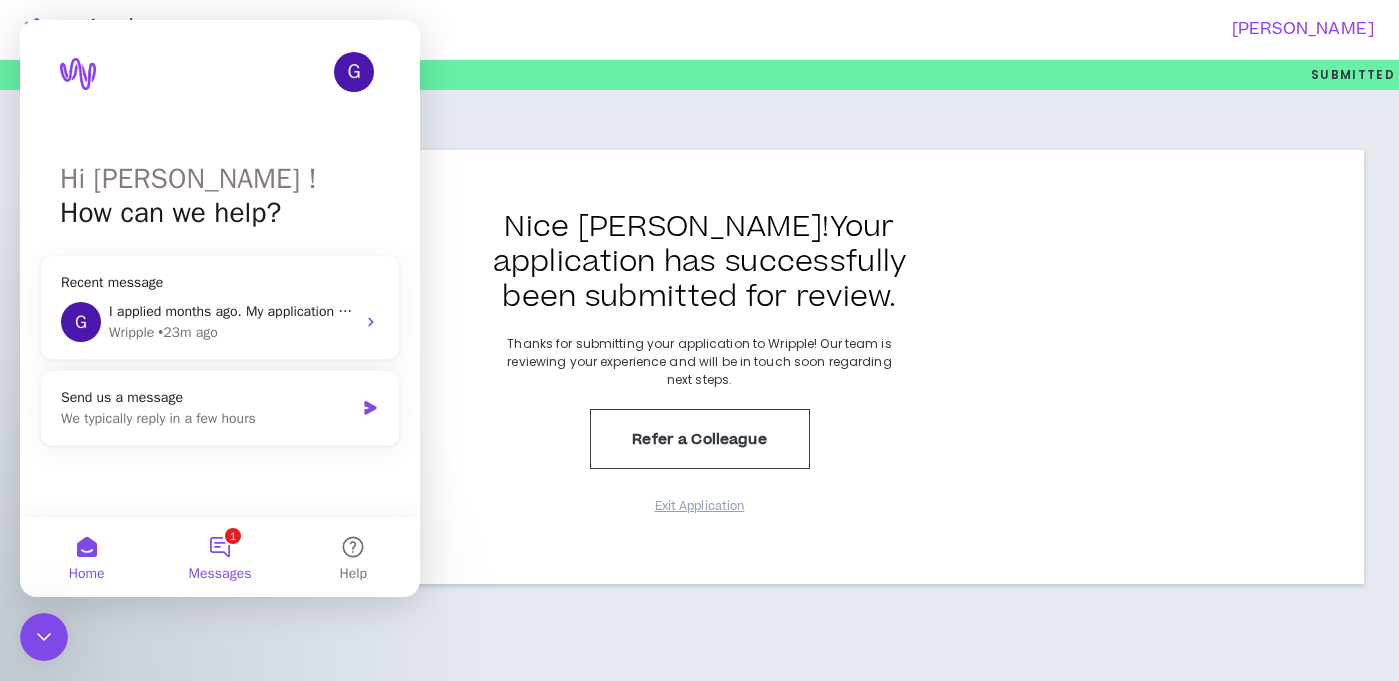 click on "1 Messages" at bounding box center [219, 557] 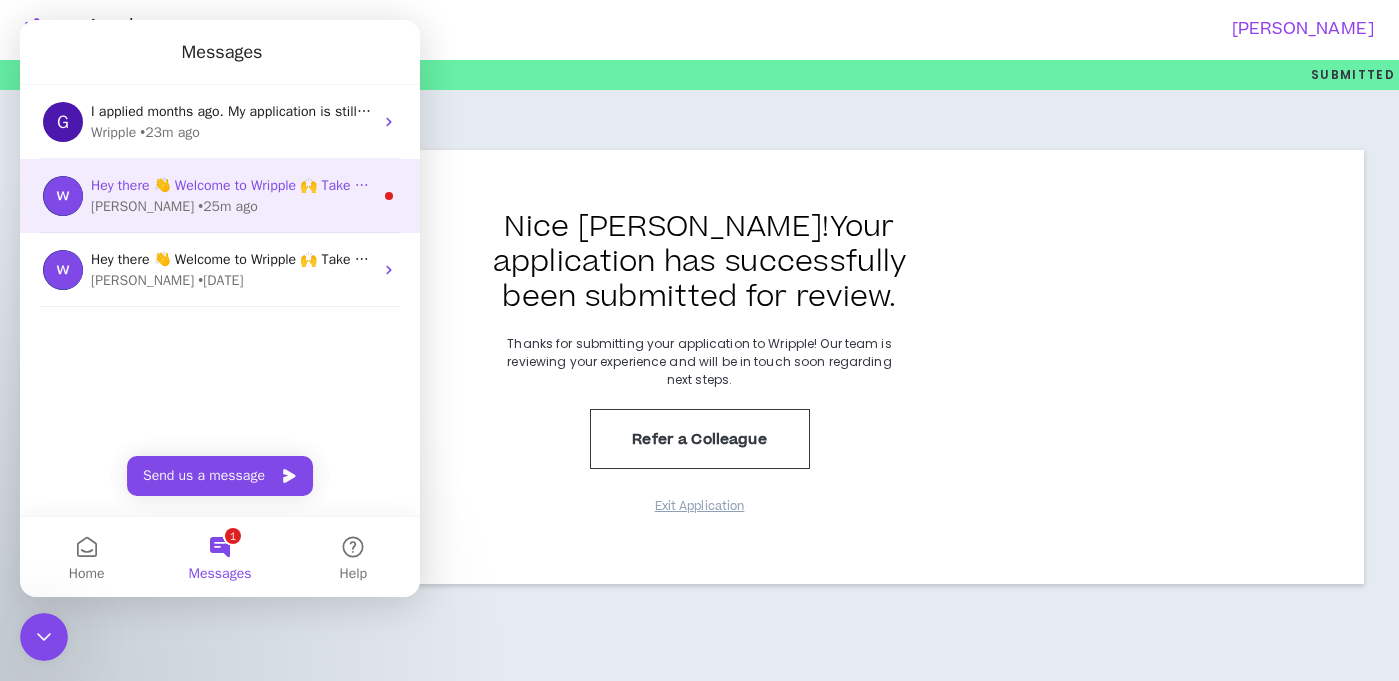 click 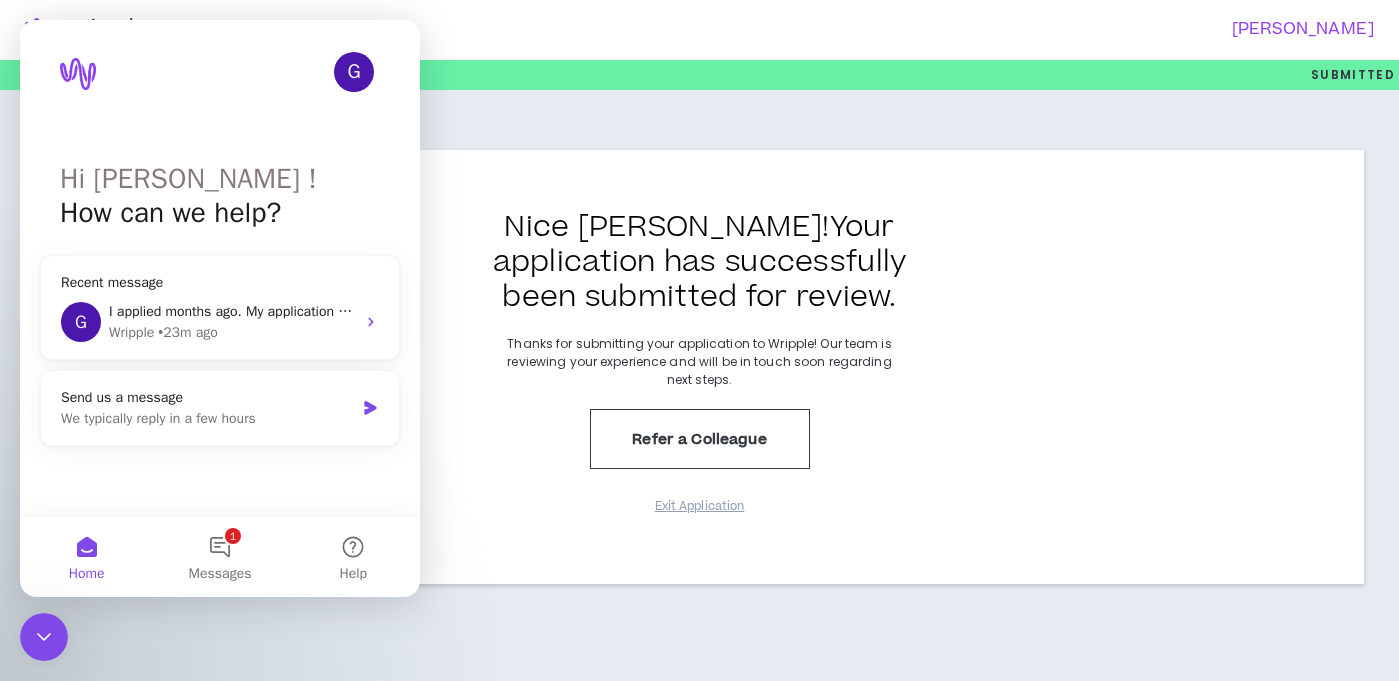click on "[PERSON_NAME]" at bounding box center [1030, 29] 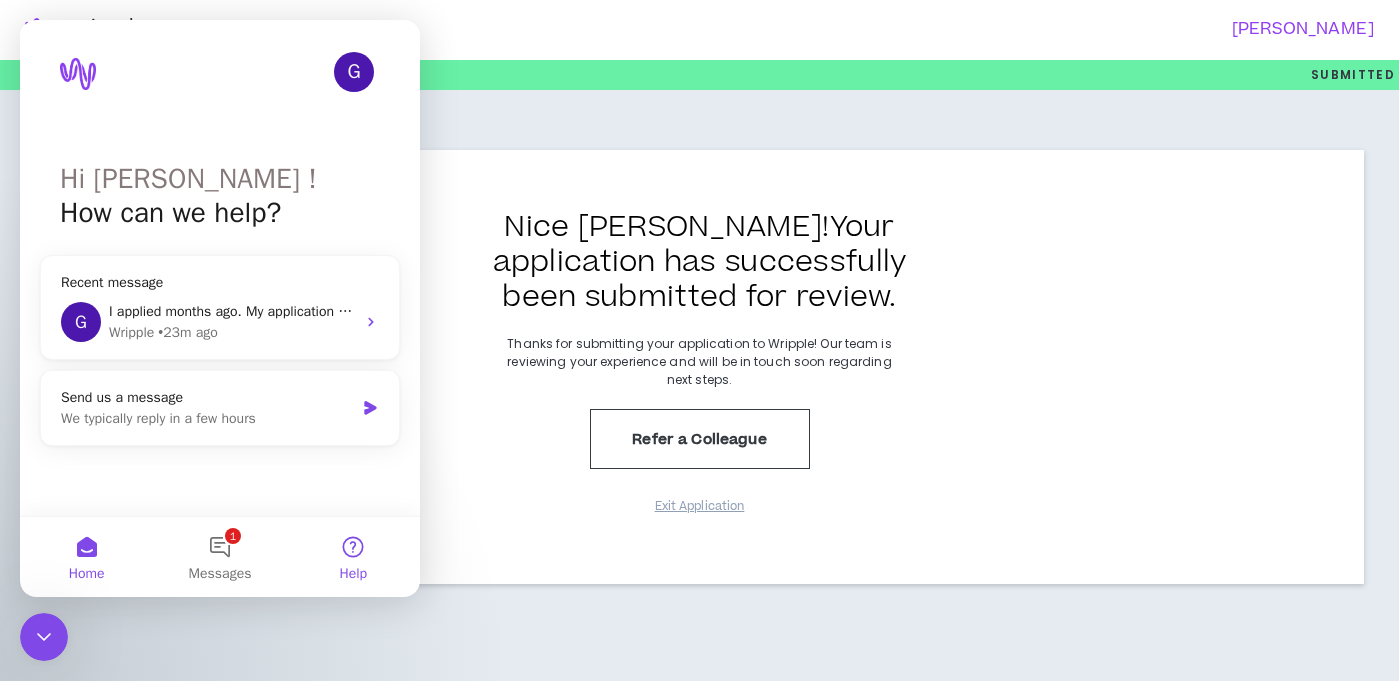 click on "Help" at bounding box center (353, 557) 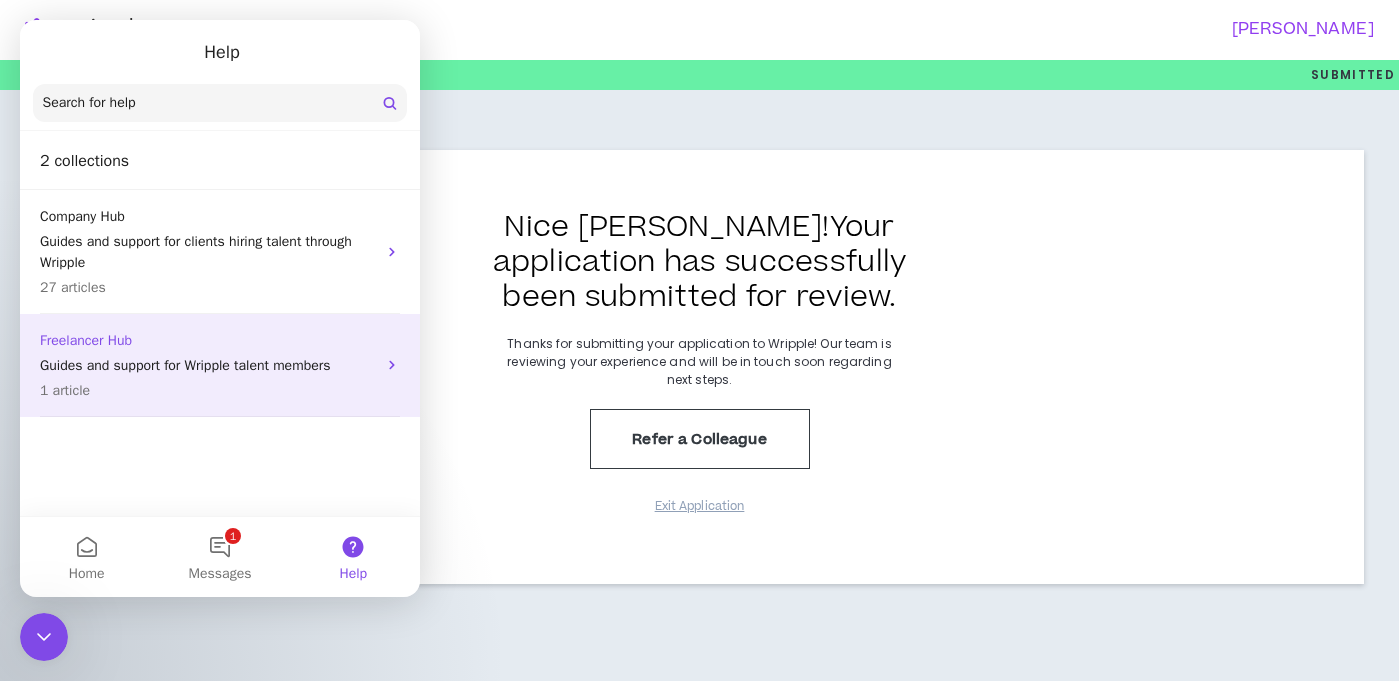 click on "Guides and support for Wripple talent members" at bounding box center (208, 365) 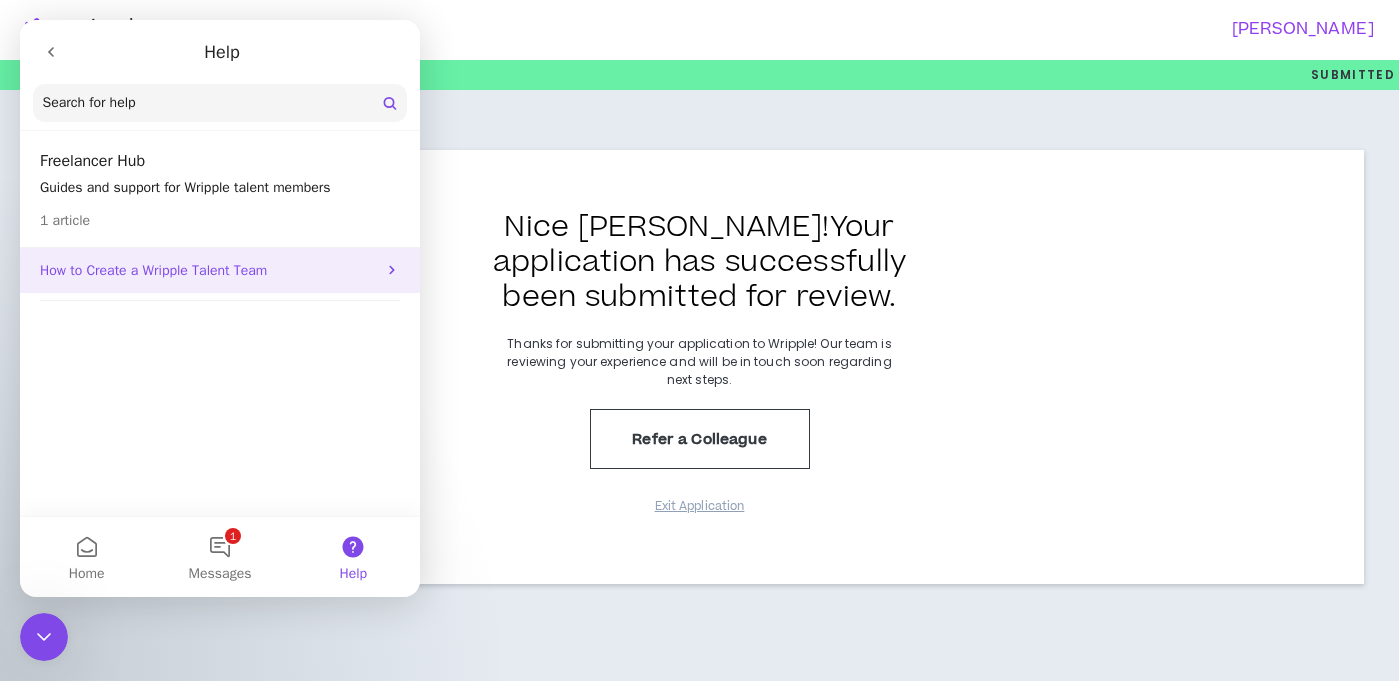 click on "How to Create a Wripple Talent Team" at bounding box center [208, 270] 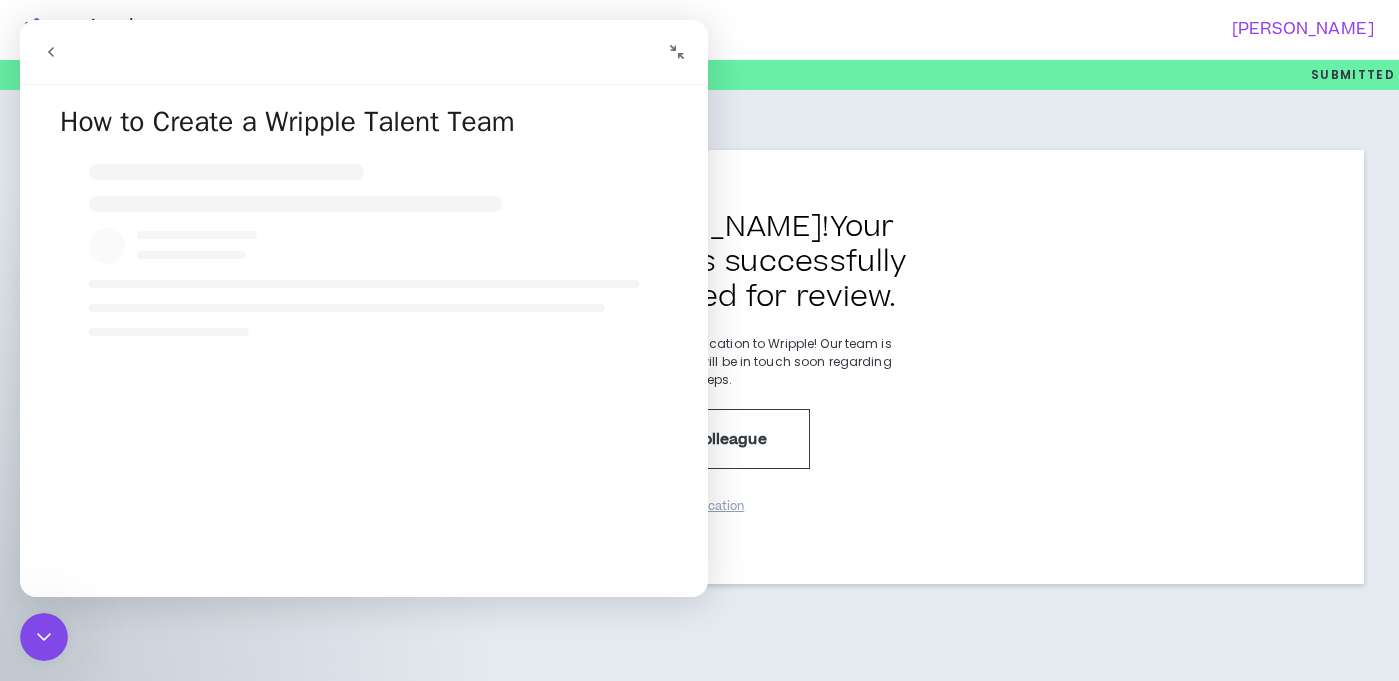 click 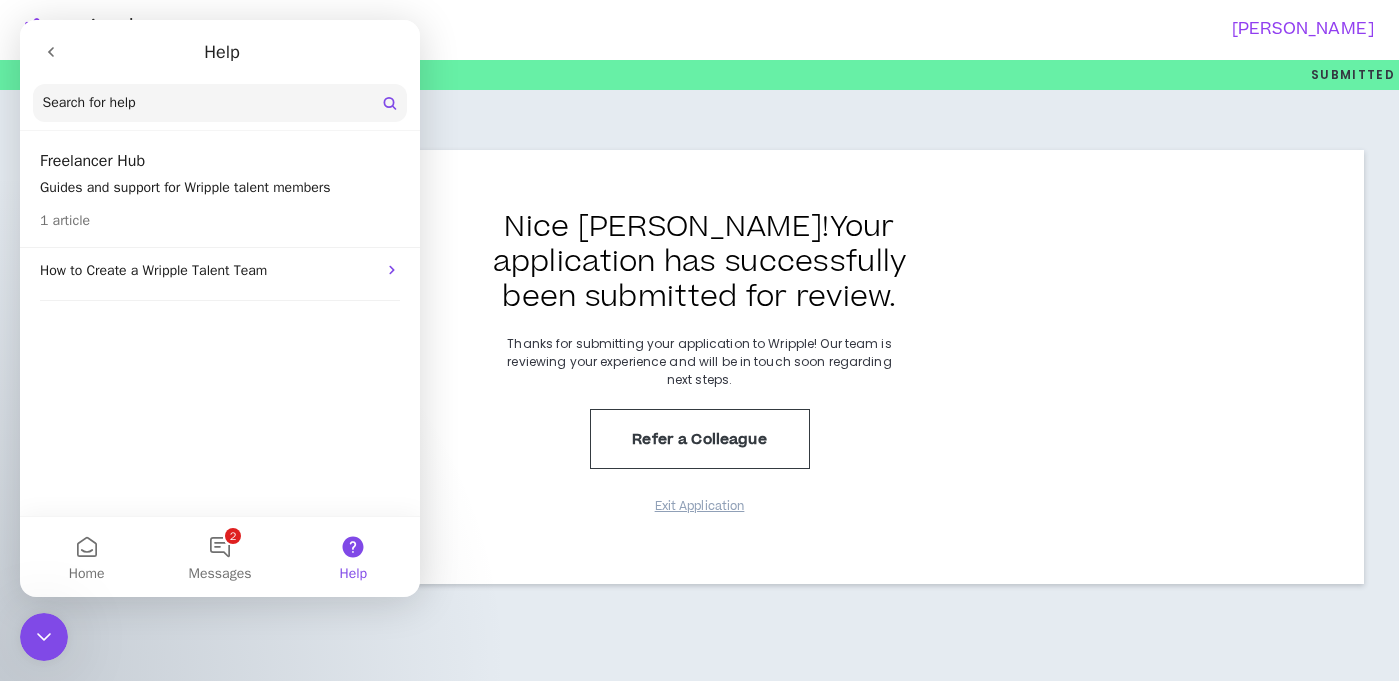 click on "[PERSON_NAME]" at bounding box center [1030, 29] 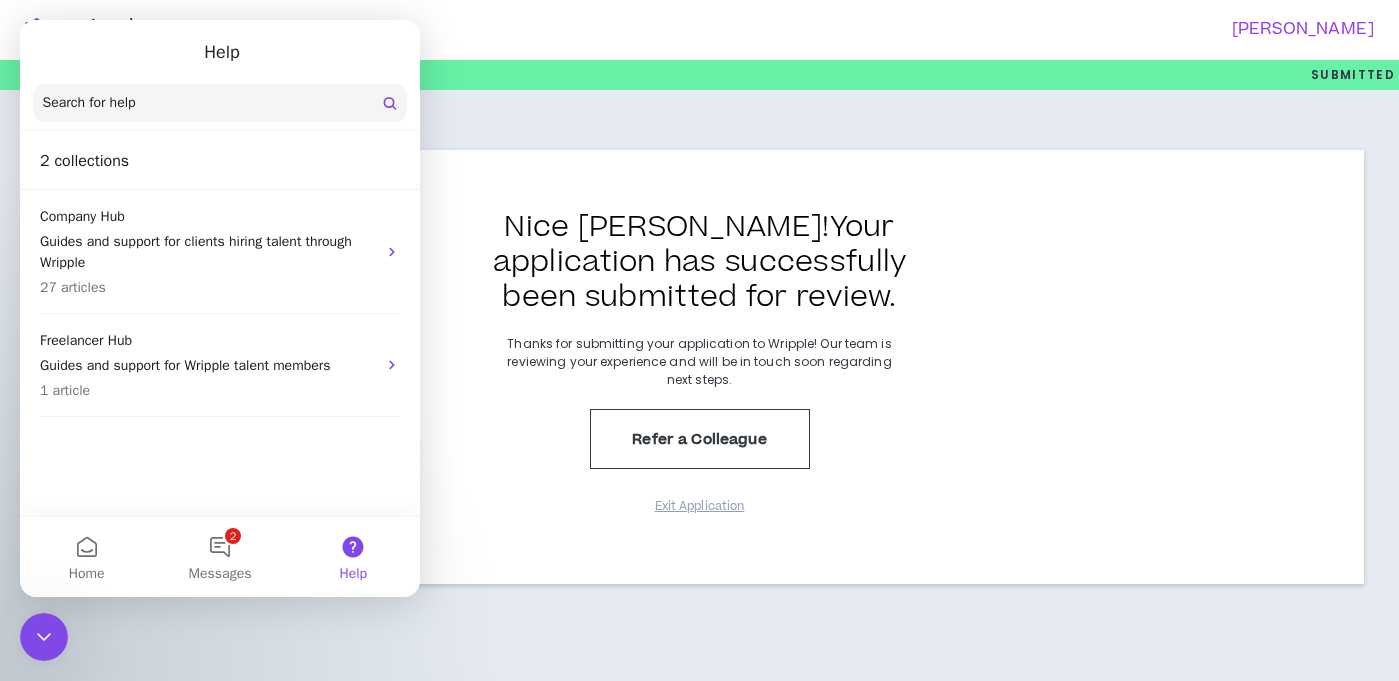 click on "Help" at bounding box center (353, 557) 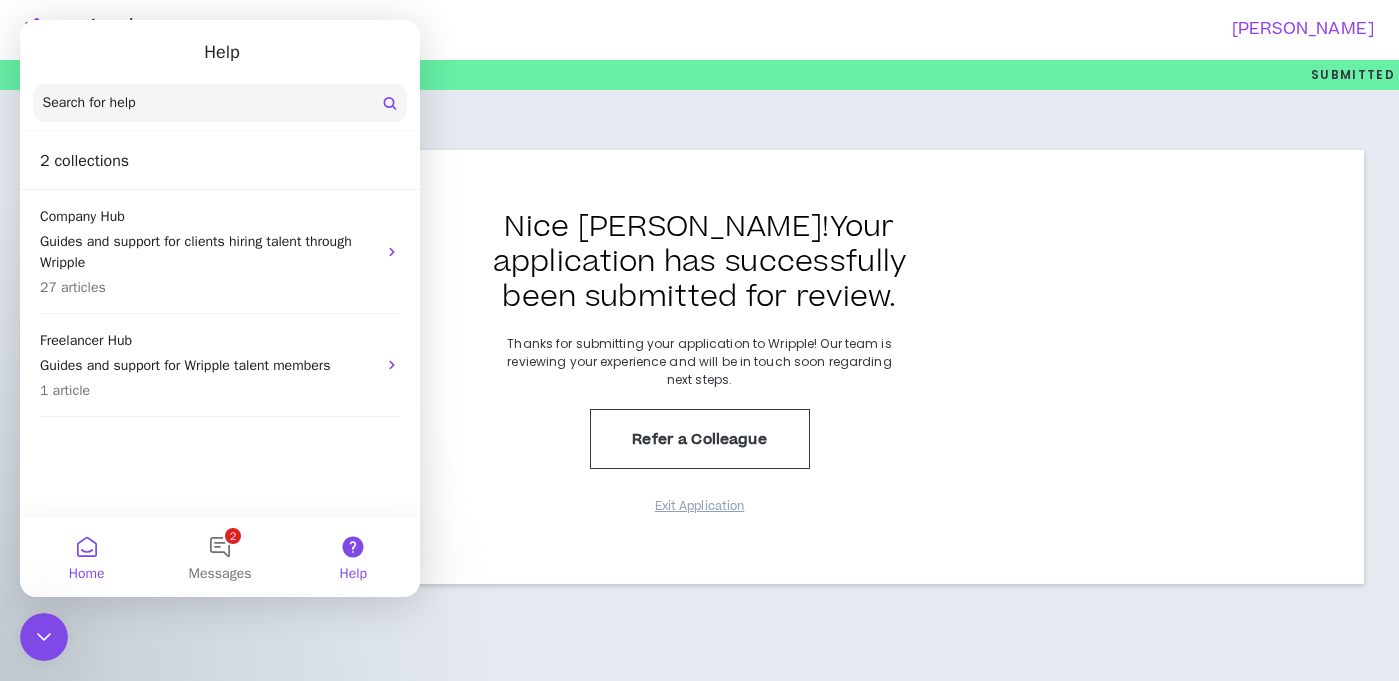 click on "Home" at bounding box center [86, 557] 